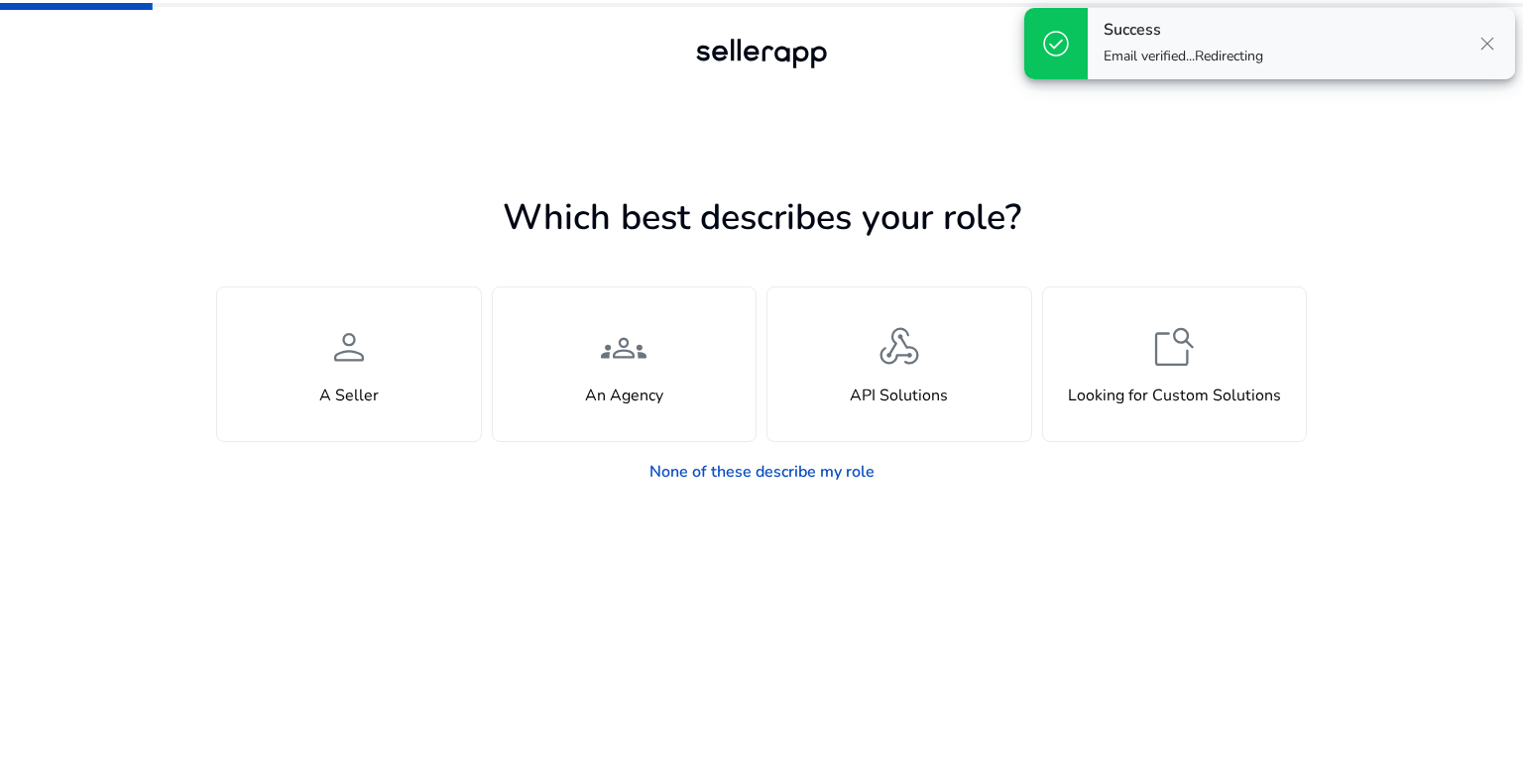 scroll, scrollTop: 0, scrollLeft: 0, axis: both 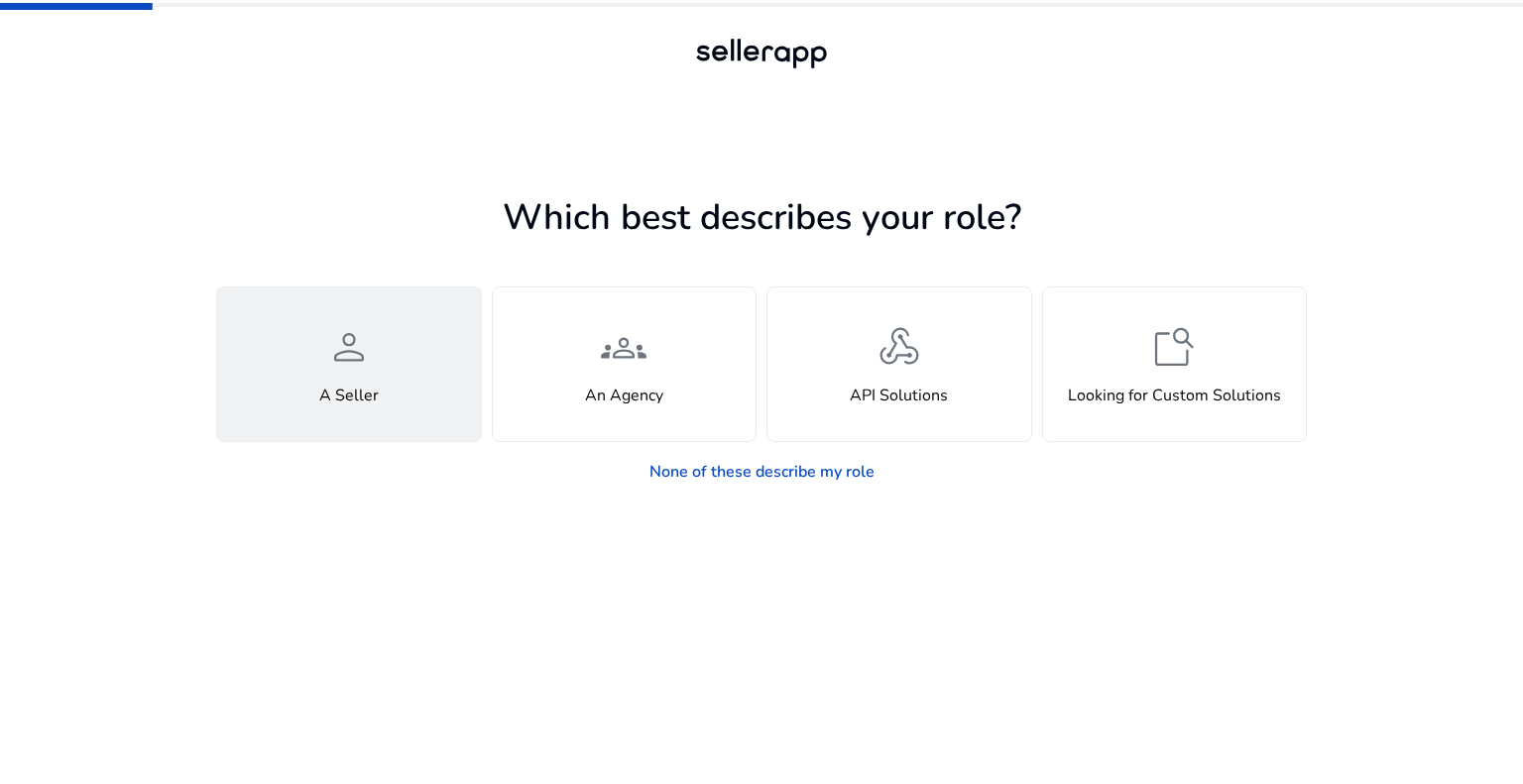 click on "person" 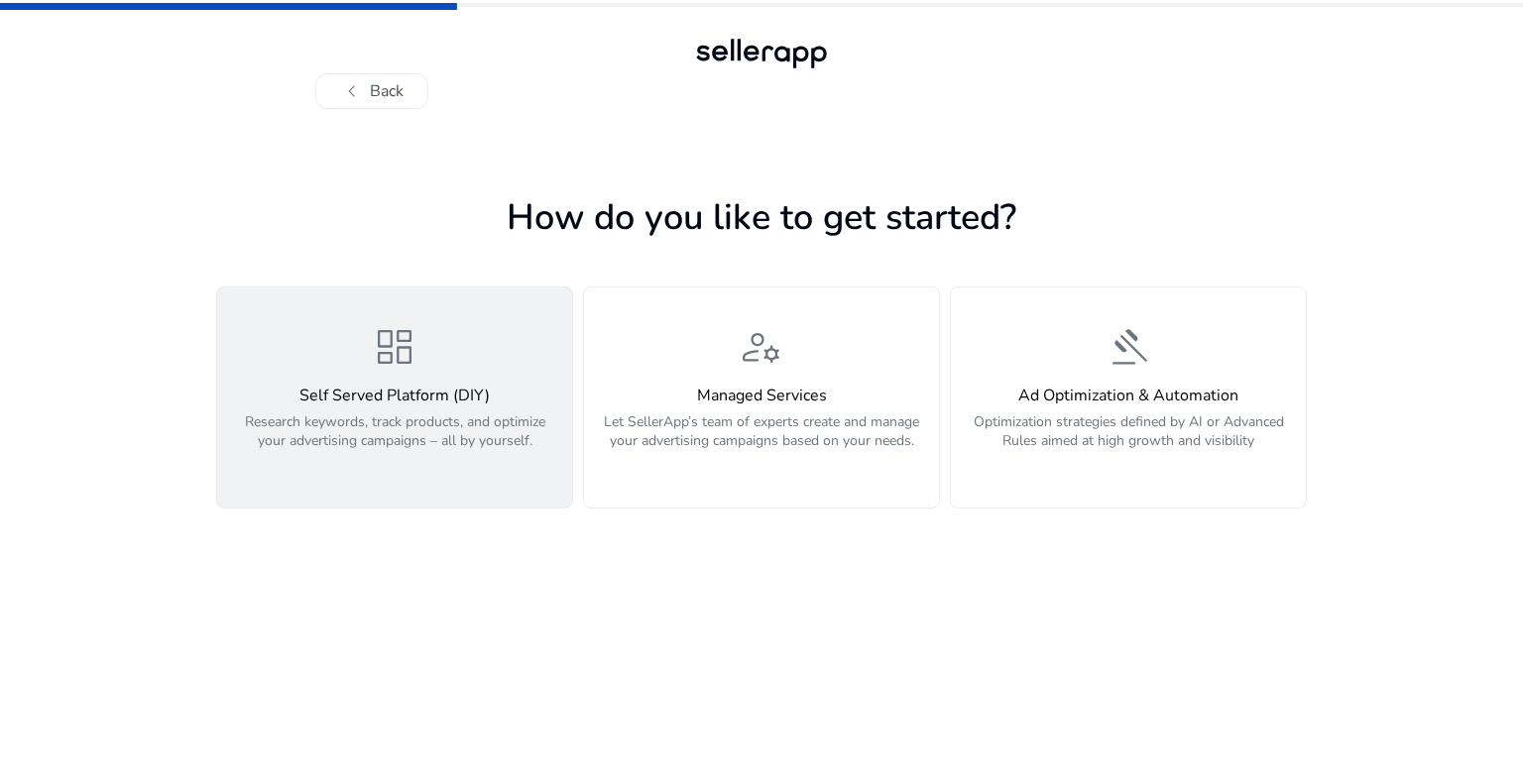 click on "Self Served Platform (DIY)" 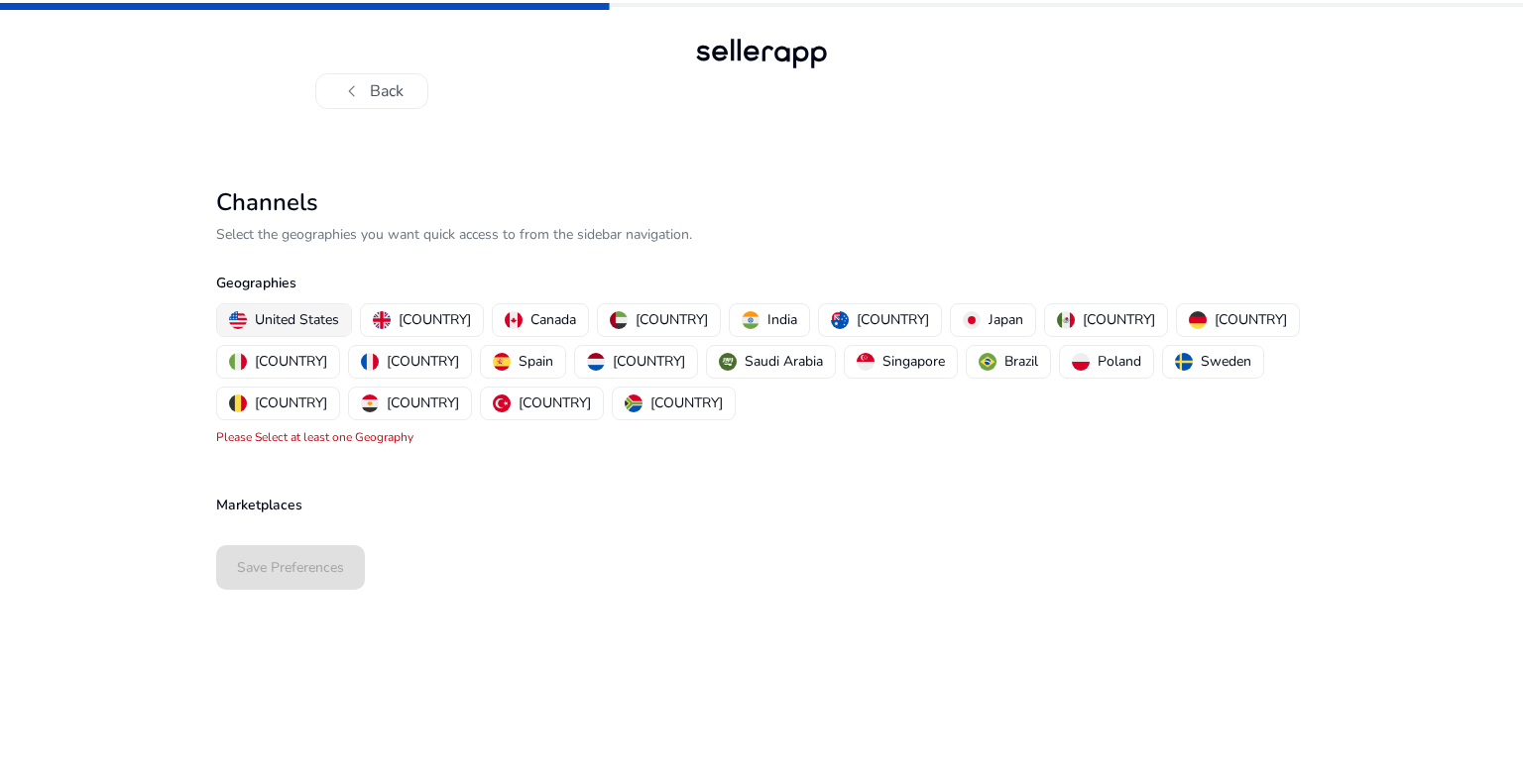 click on "United States" at bounding box center [296, 319] 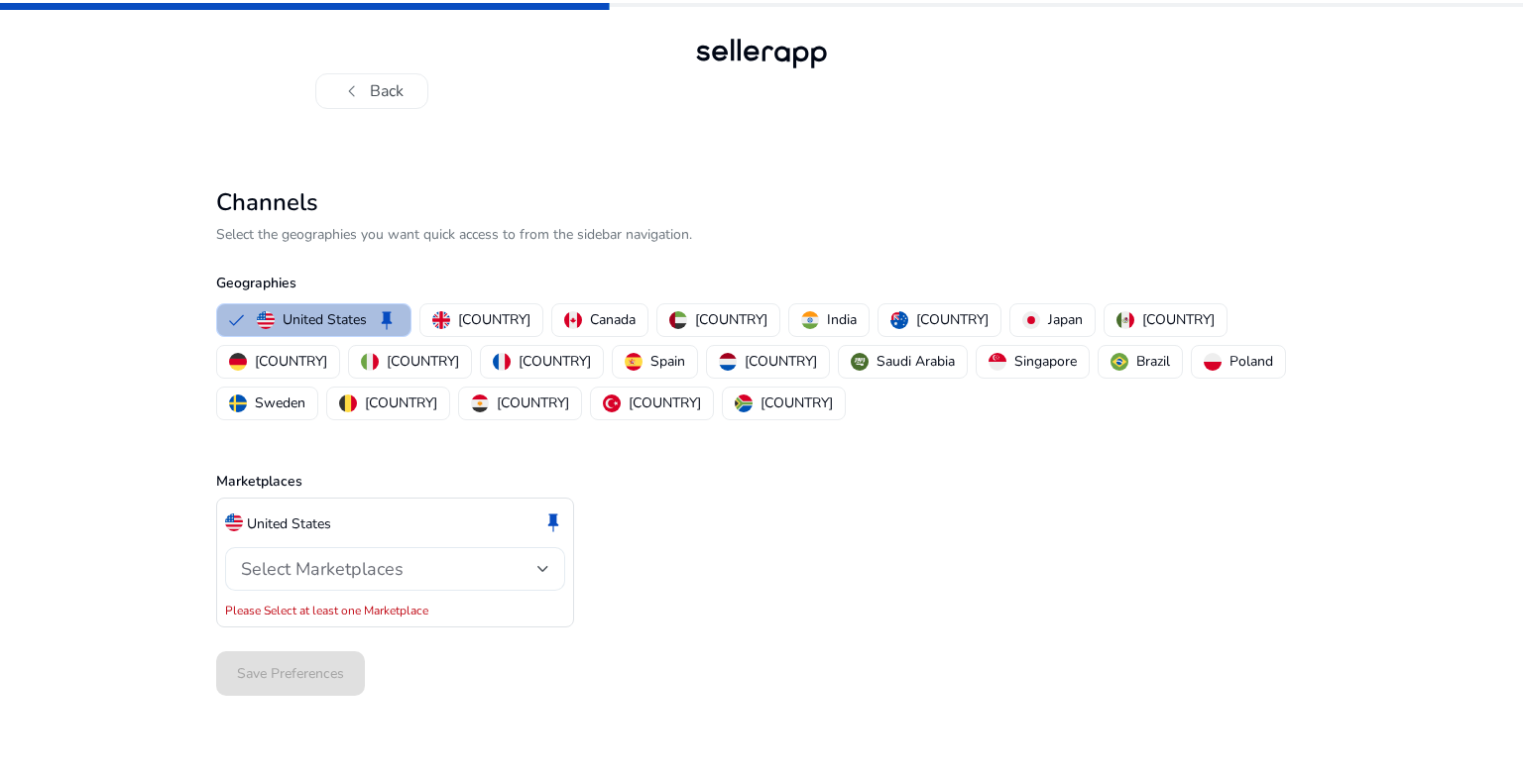 click on "Select Marketplaces" at bounding box center (389, 569) 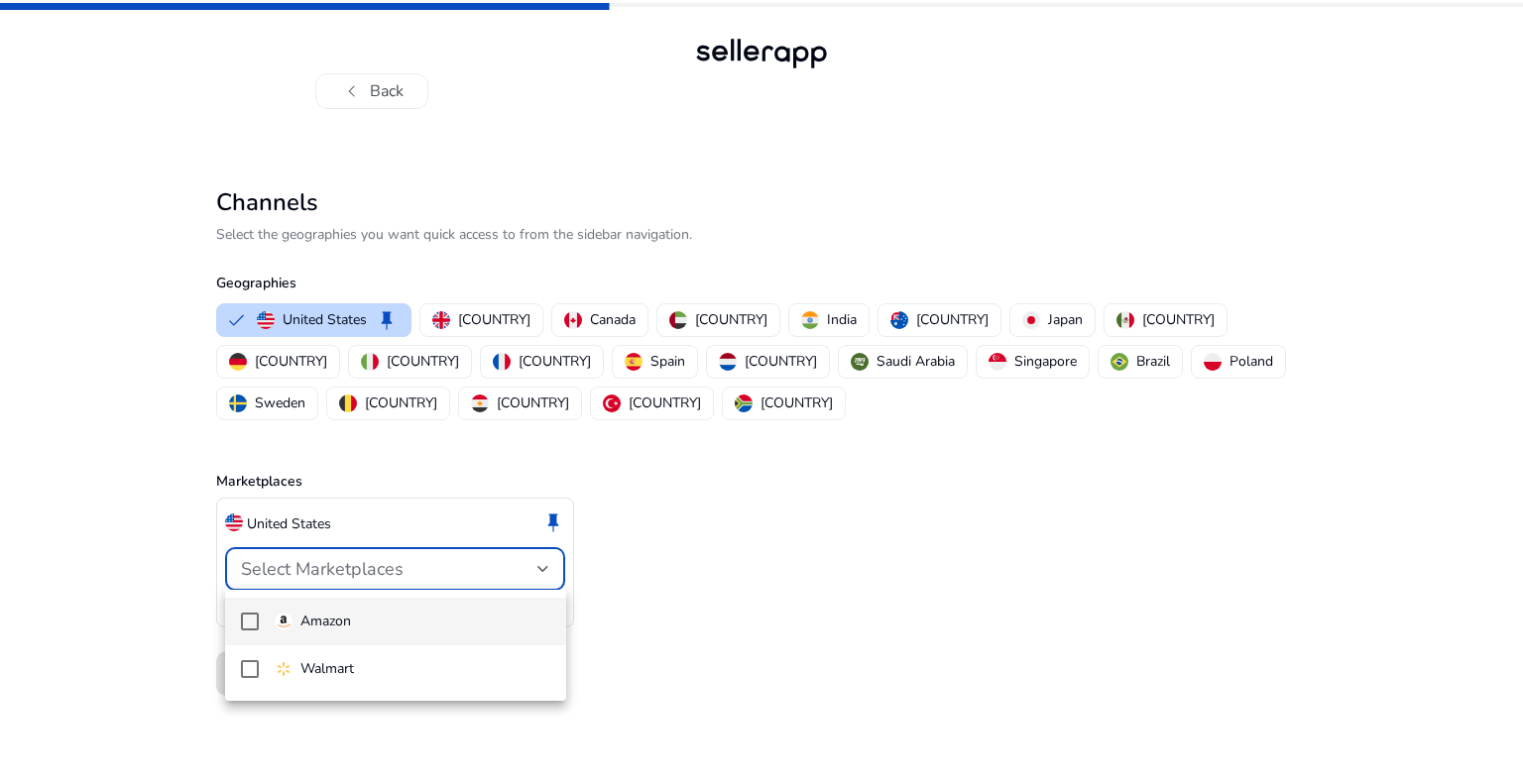 click on "Amazon" at bounding box center [396, 621] 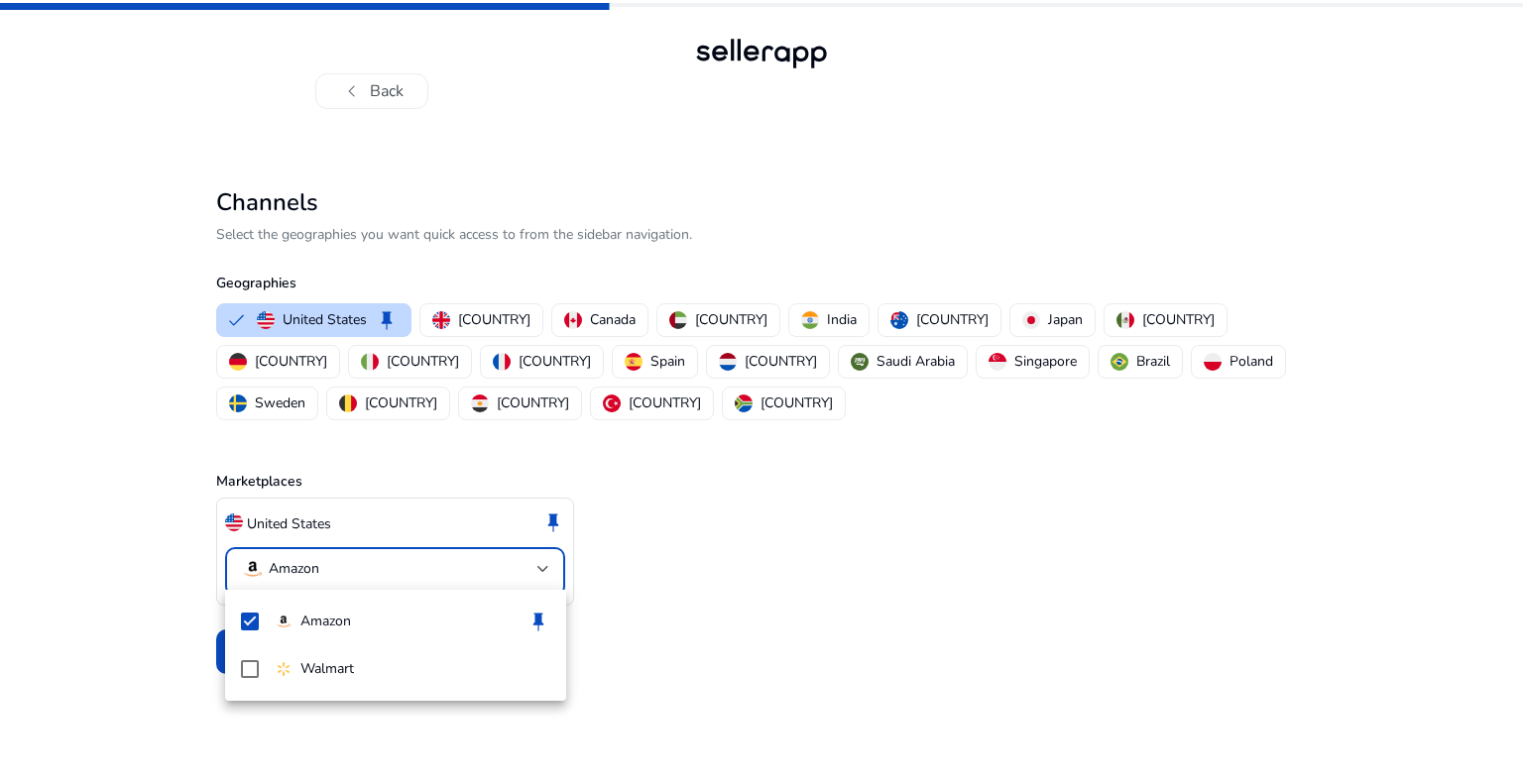 click at bounding box center [762, 392] 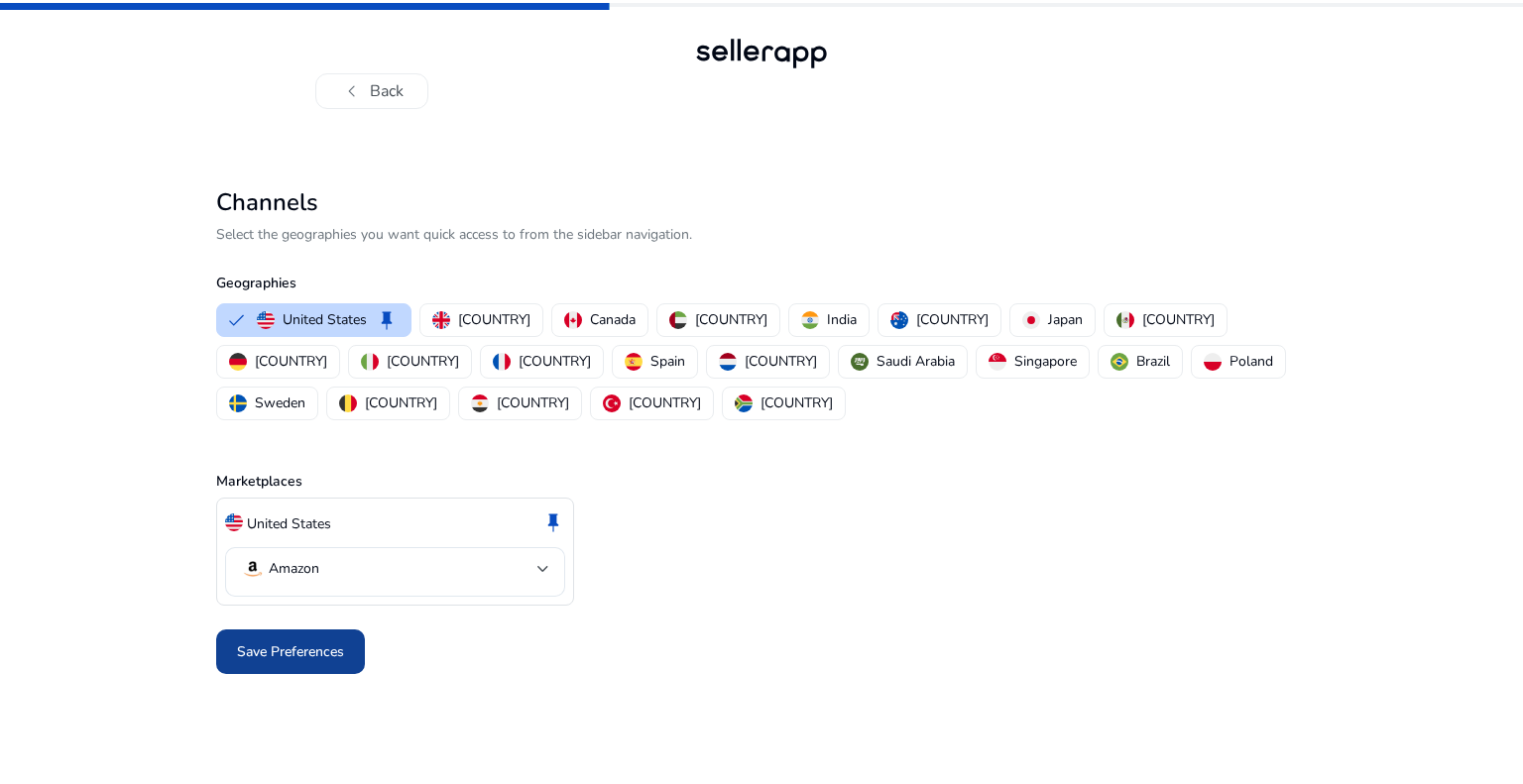 click on "Save Preferences" 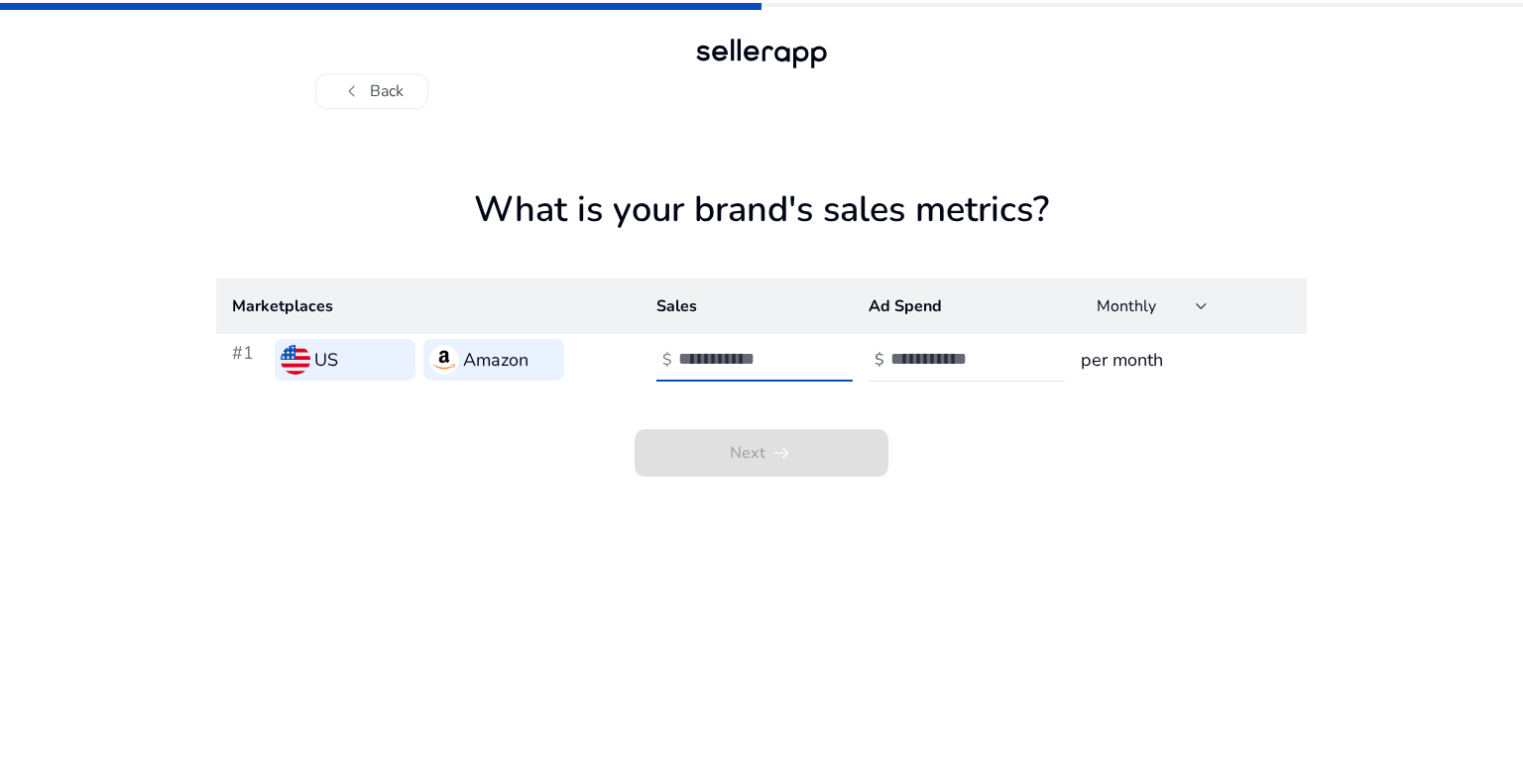 click at bounding box center [745, 359] 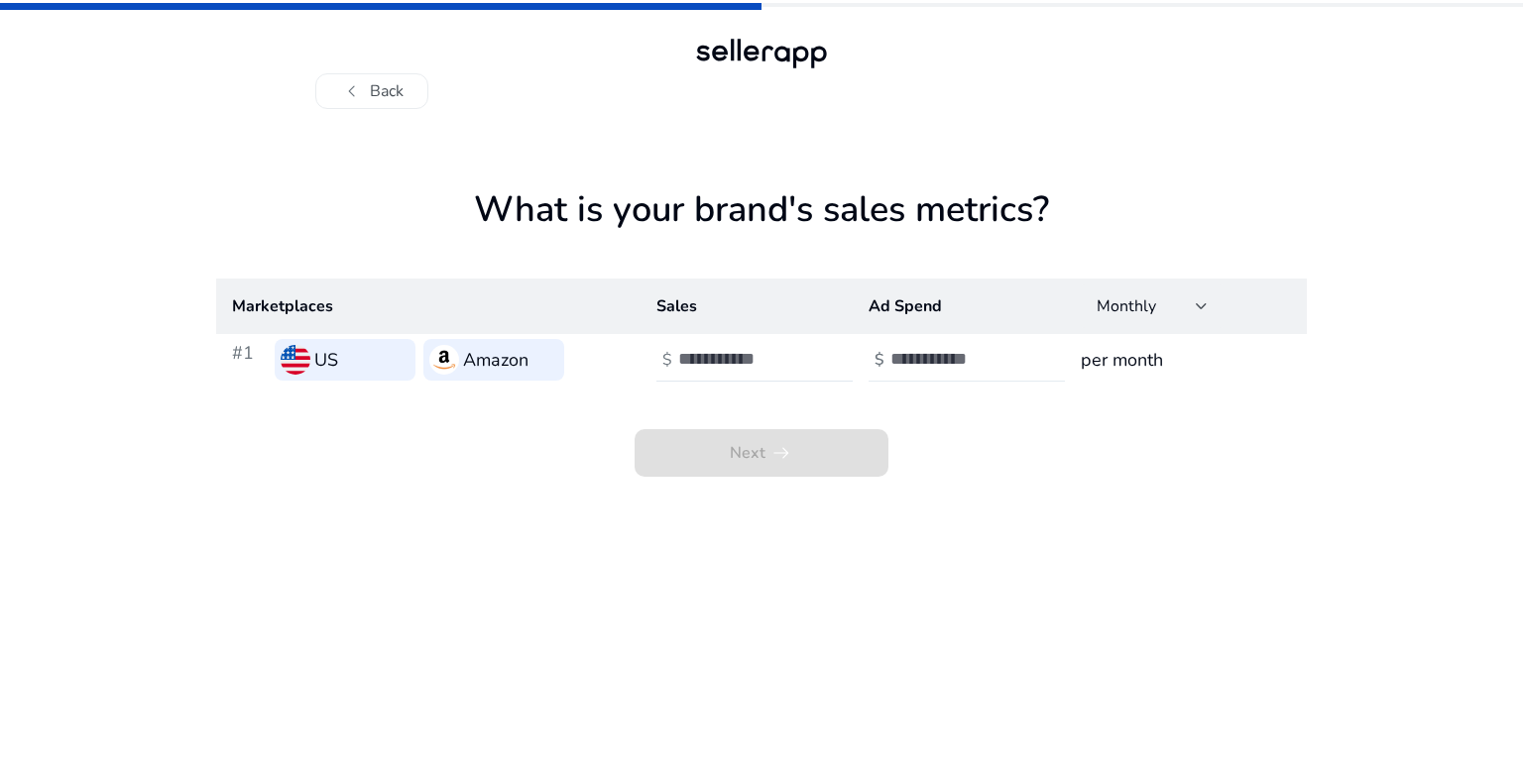 click 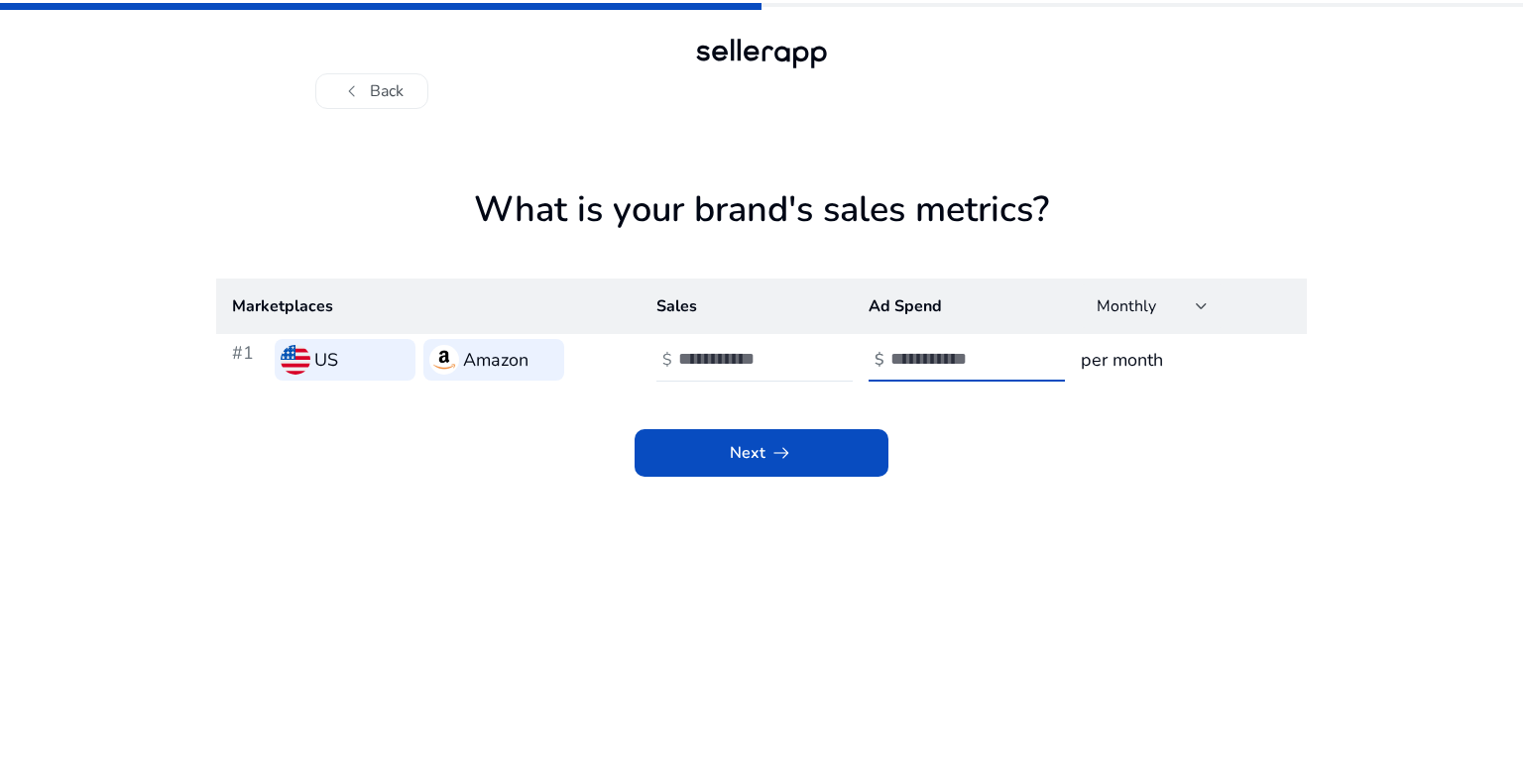 type on "*" 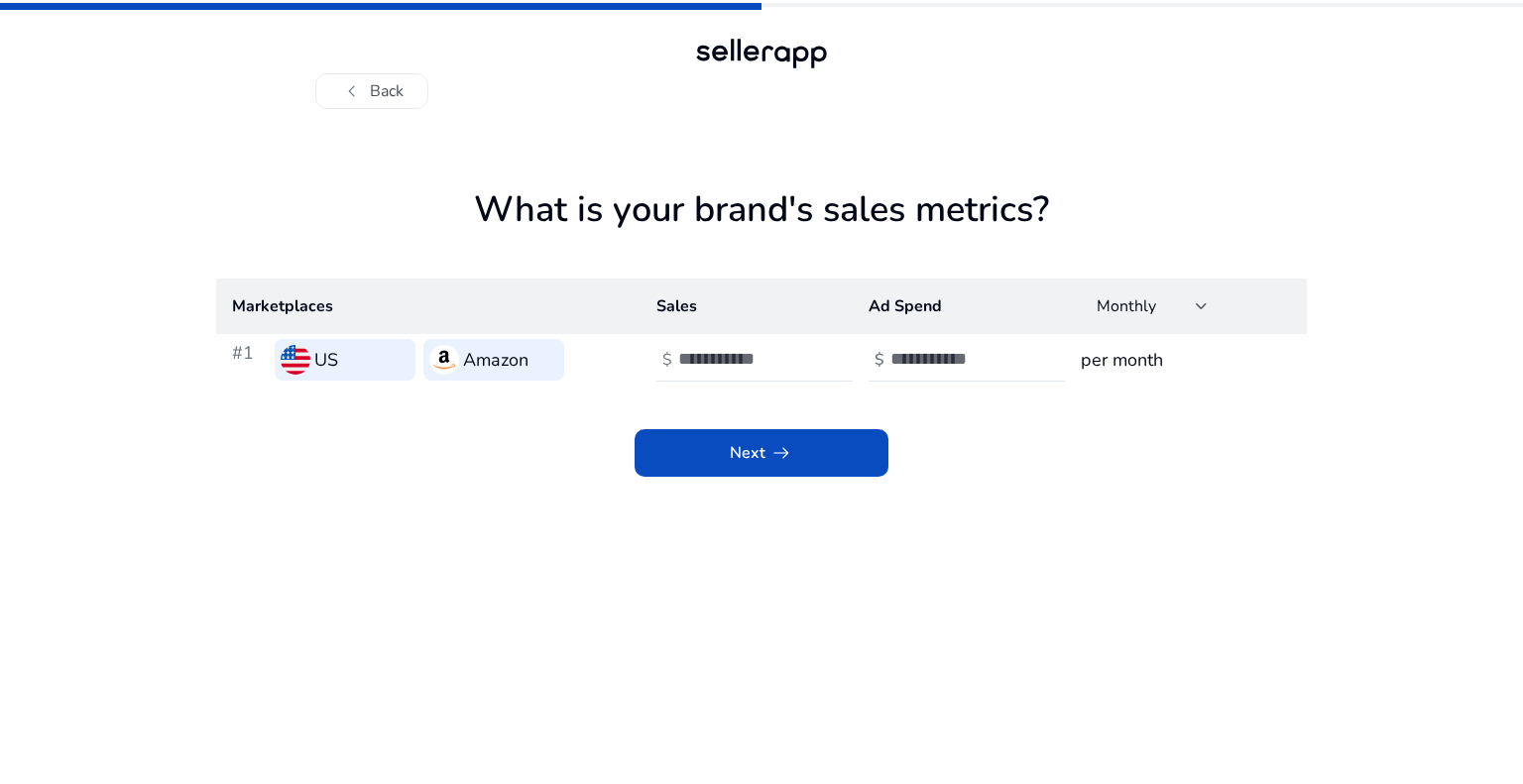 drag, startPoint x: 475, startPoint y: 199, endPoint x: 1030, endPoint y: 233, distance: 556.0405 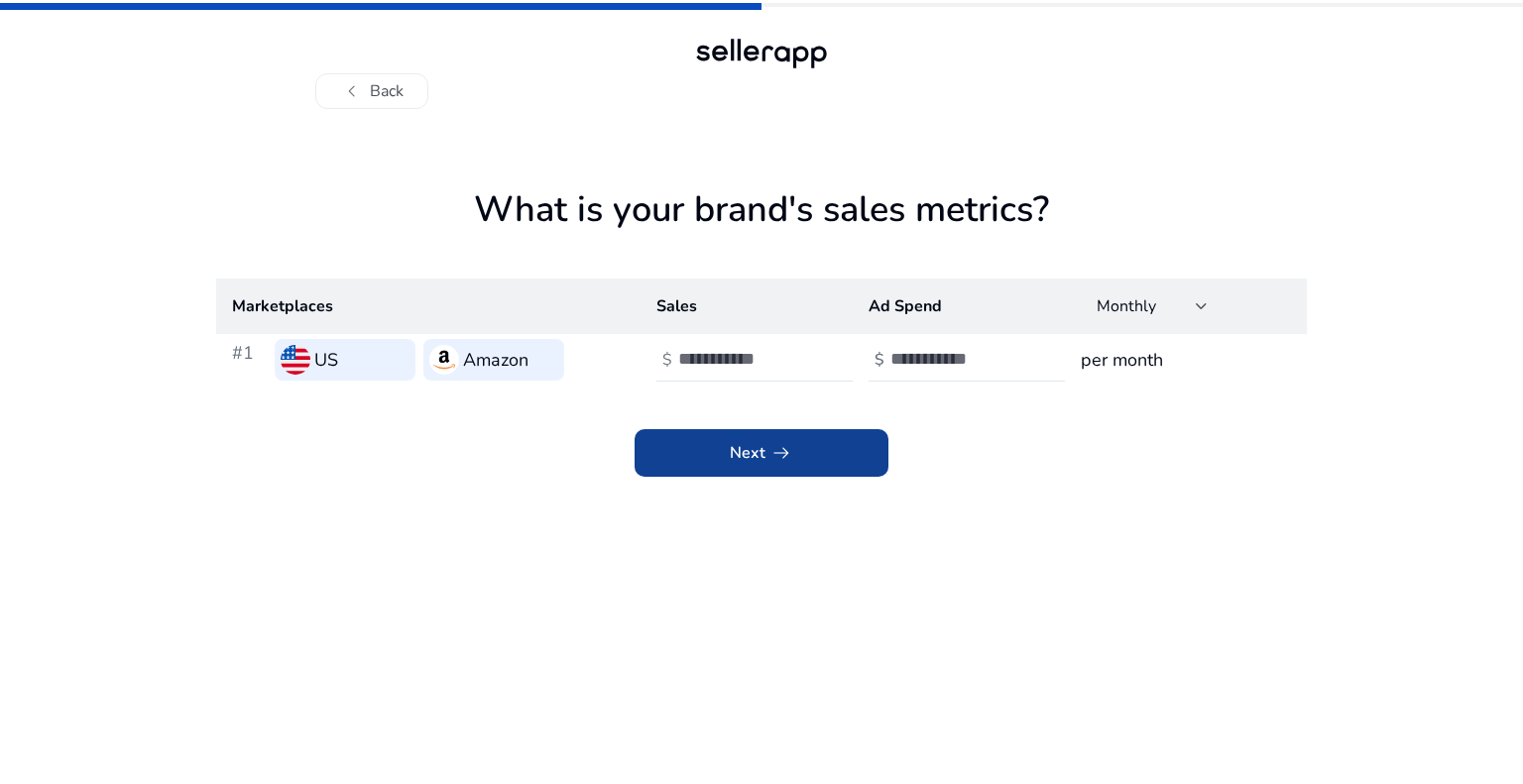 click on "arrow_right_alt" 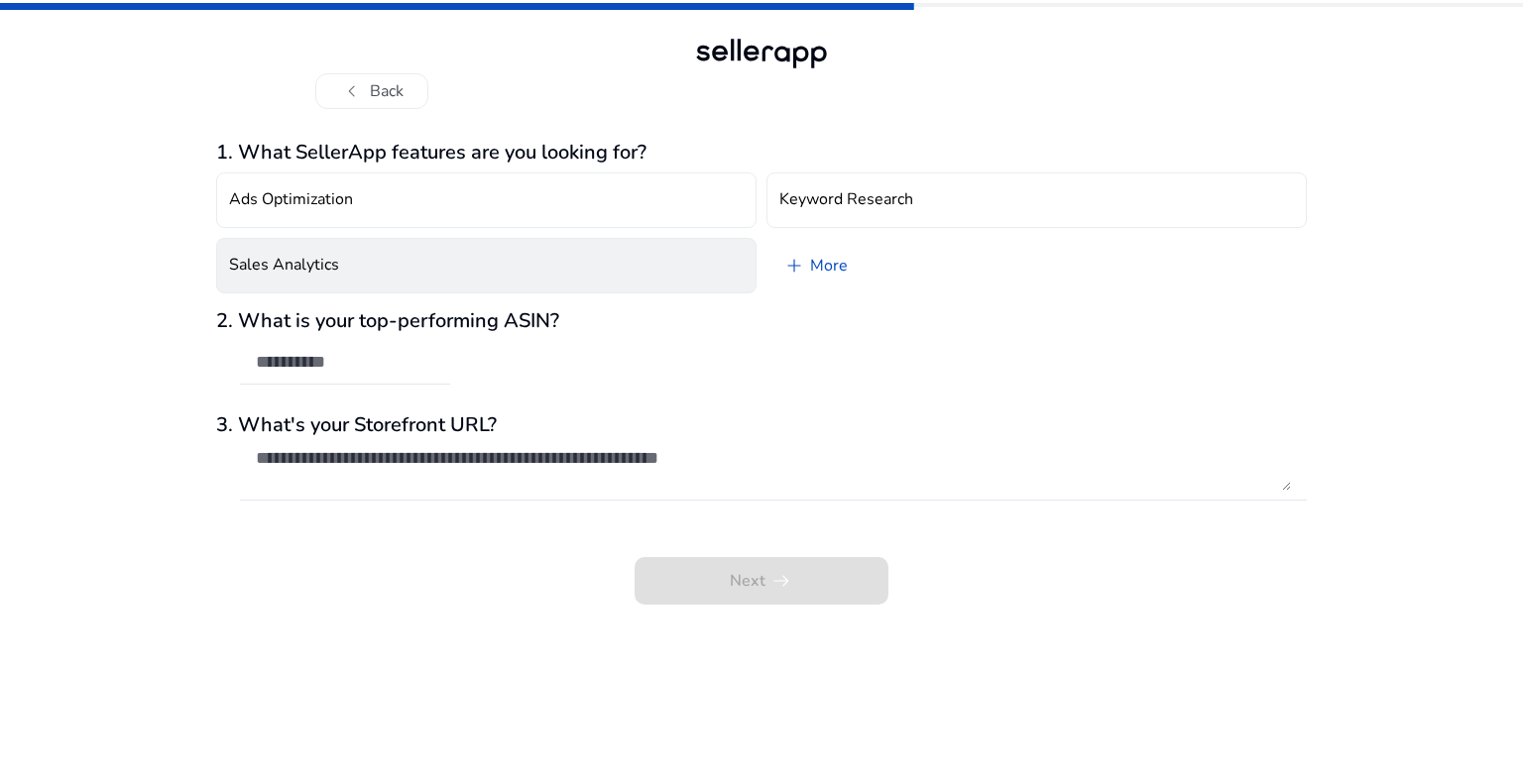 click on "Sales Analytics" 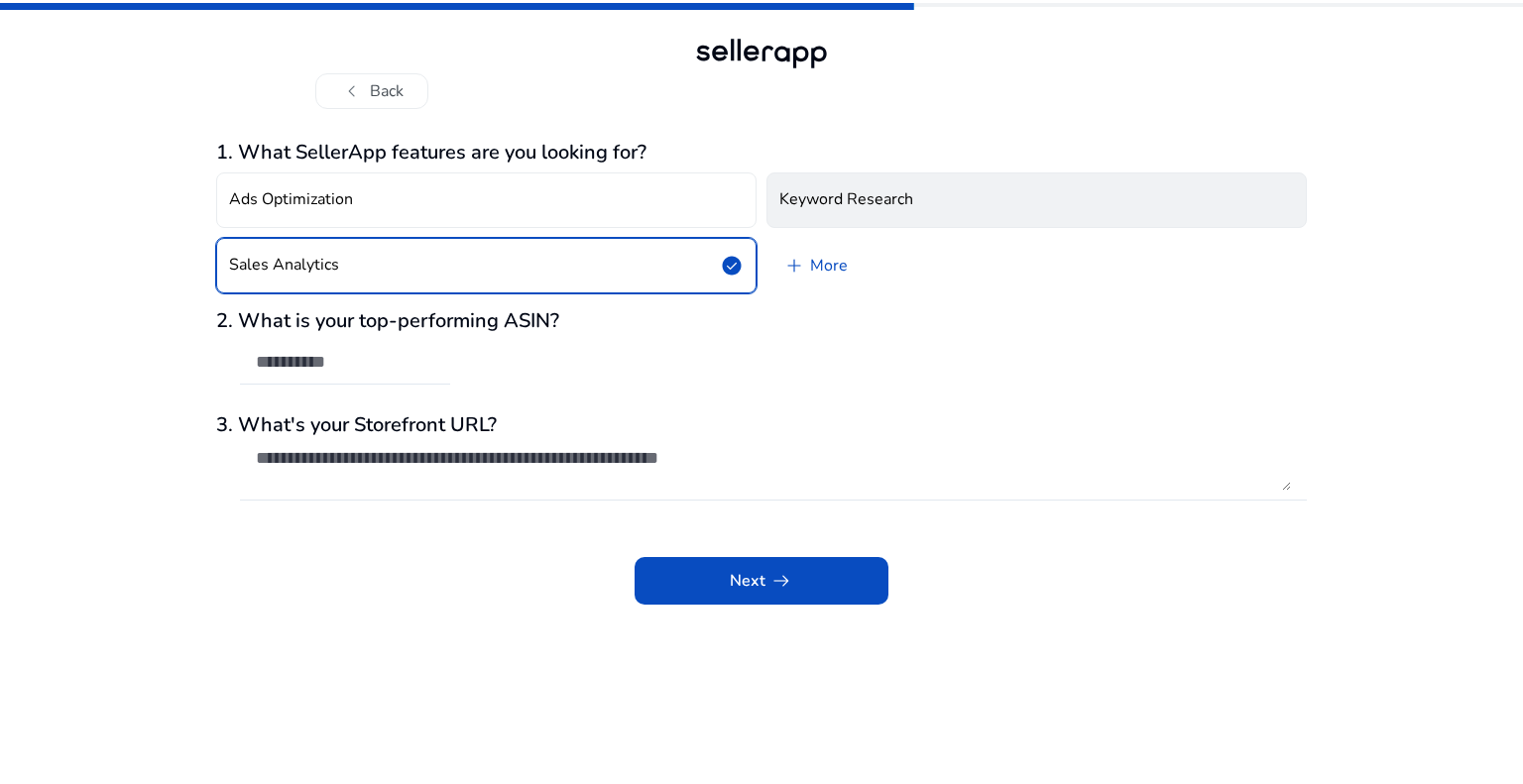 click on "Keyword Research" 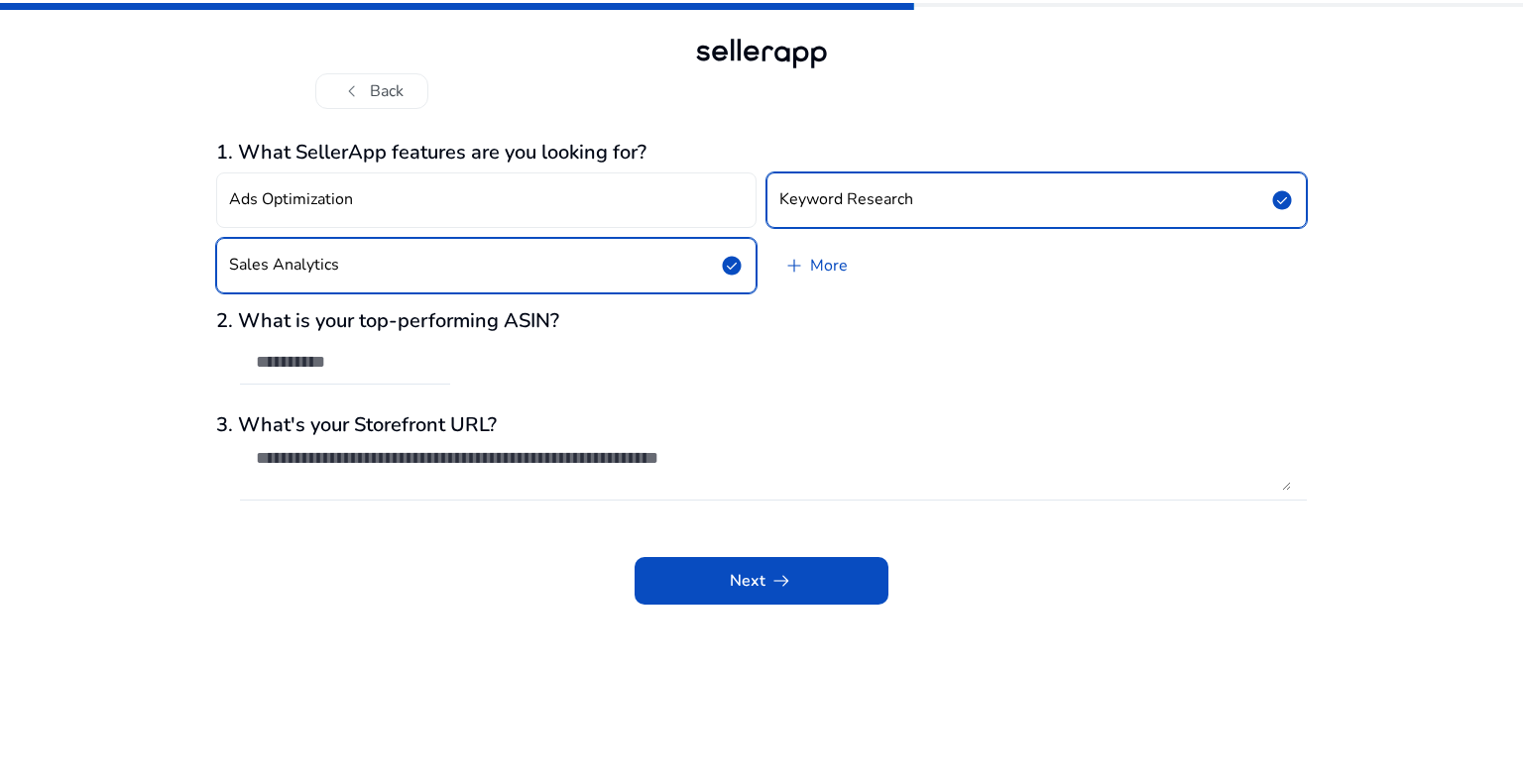 drag, startPoint x: 199, startPoint y: 144, endPoint x: 632, endPoint y: 147, distance: 433.0104 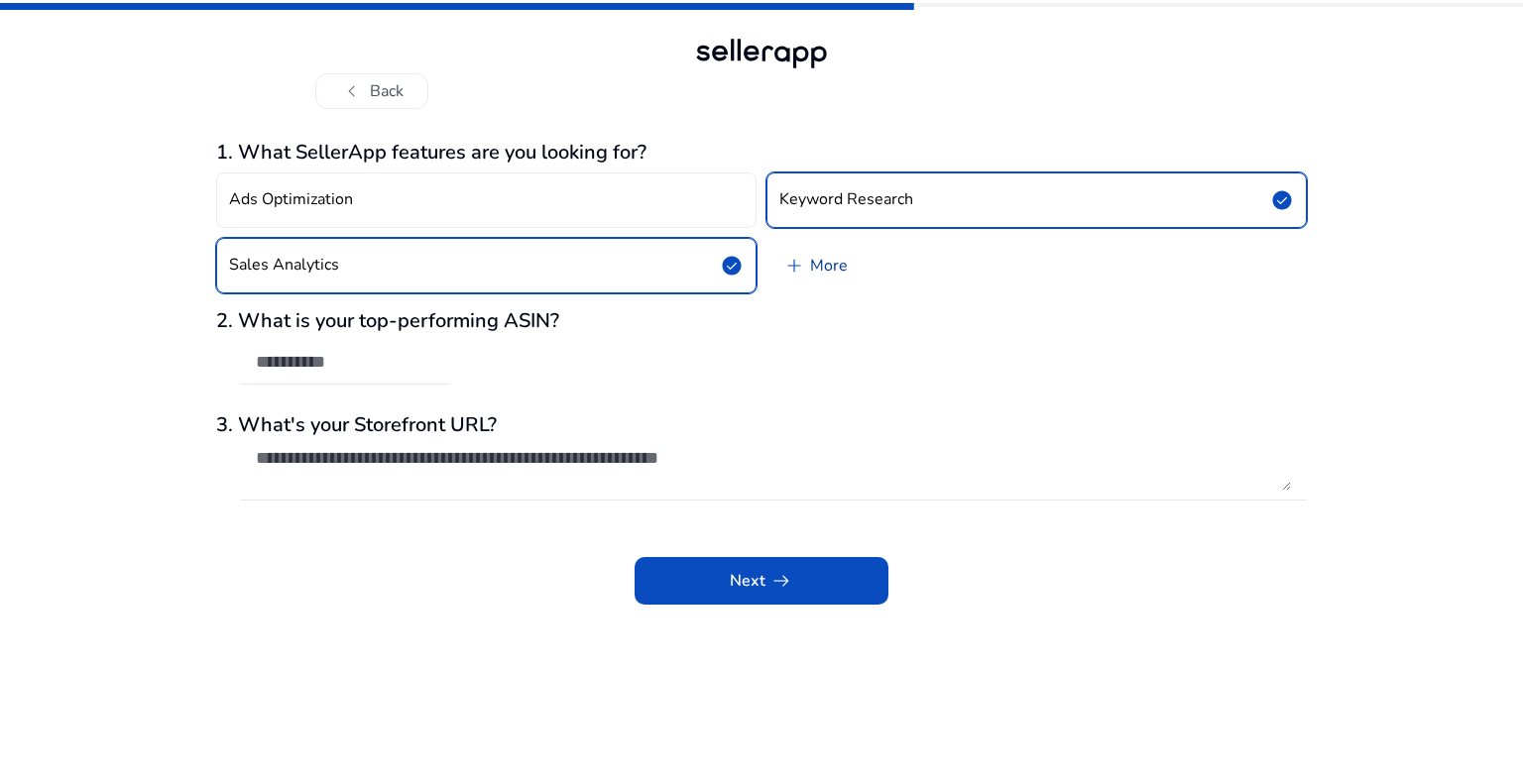 click on "add" 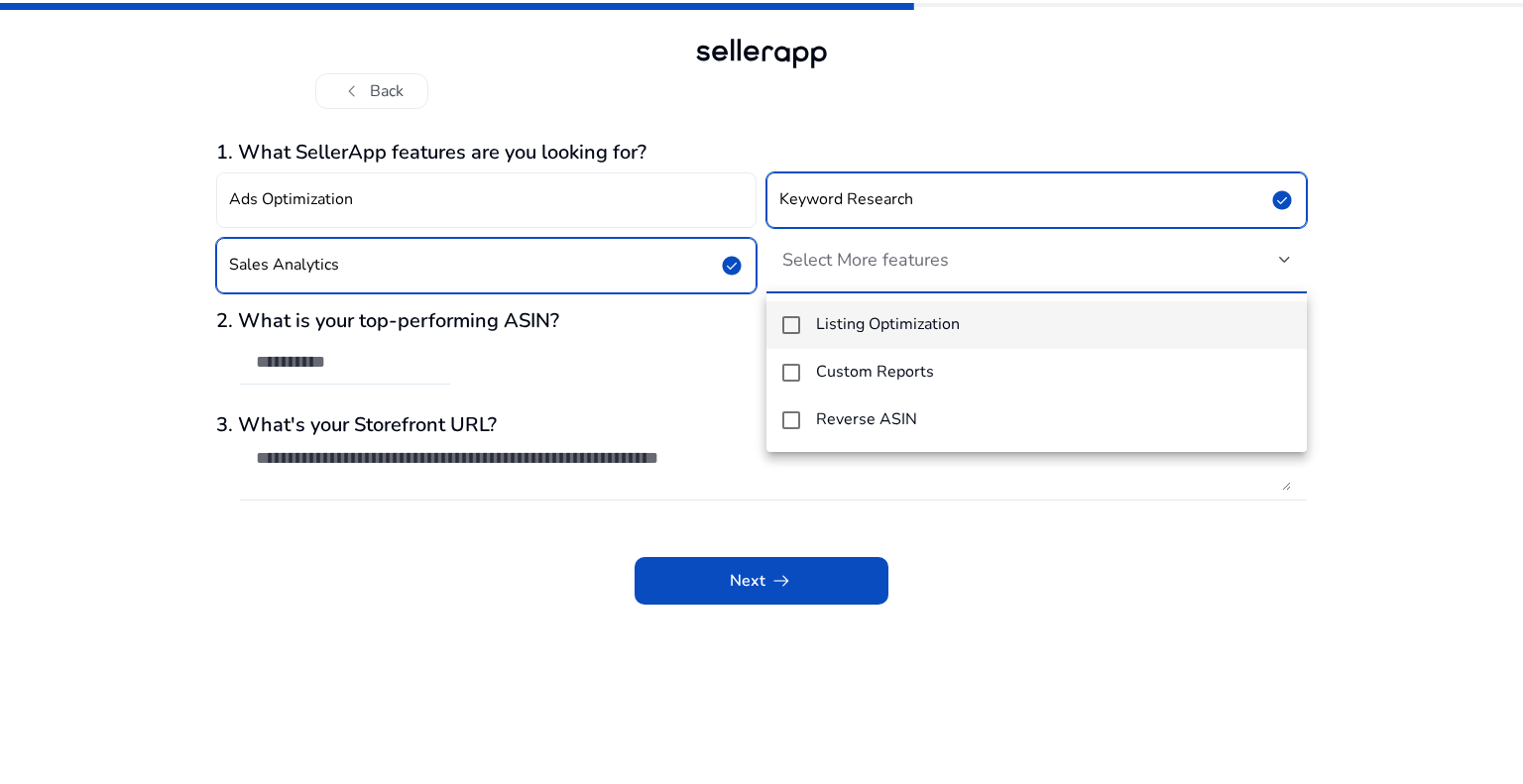 click at bounding box center [791, 325] 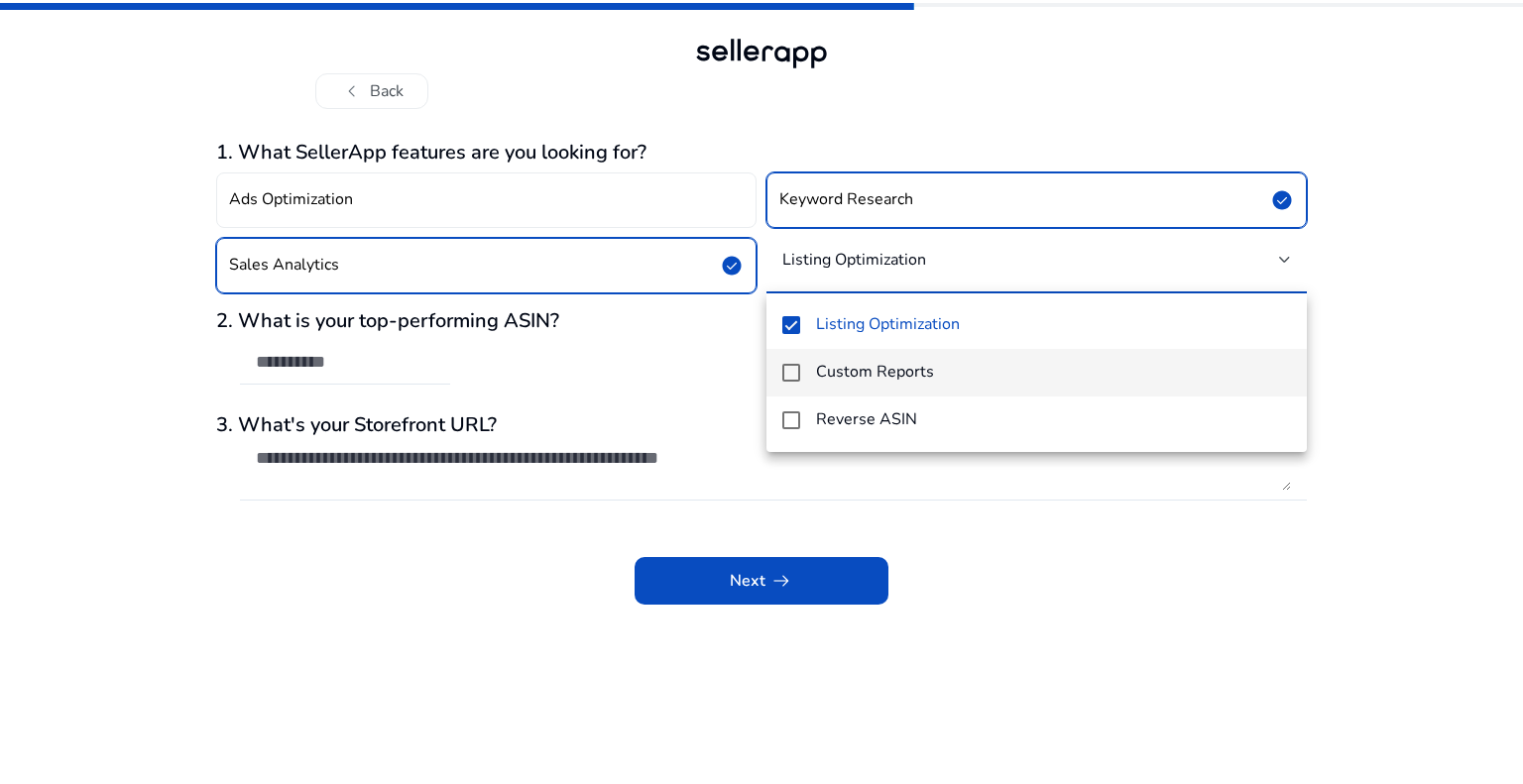 click at bounding box center (791, 373) 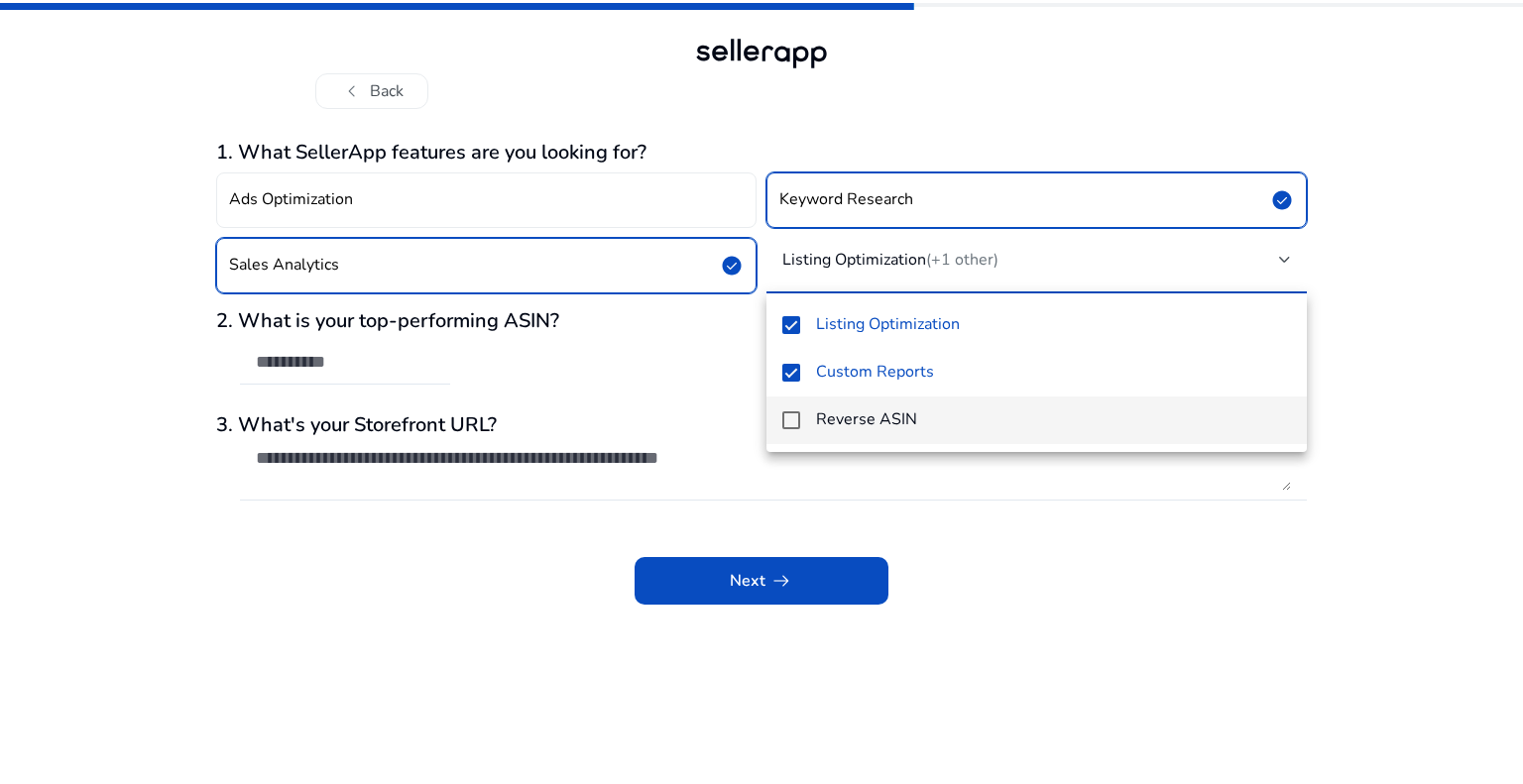 click at bounding box center (791, 420) 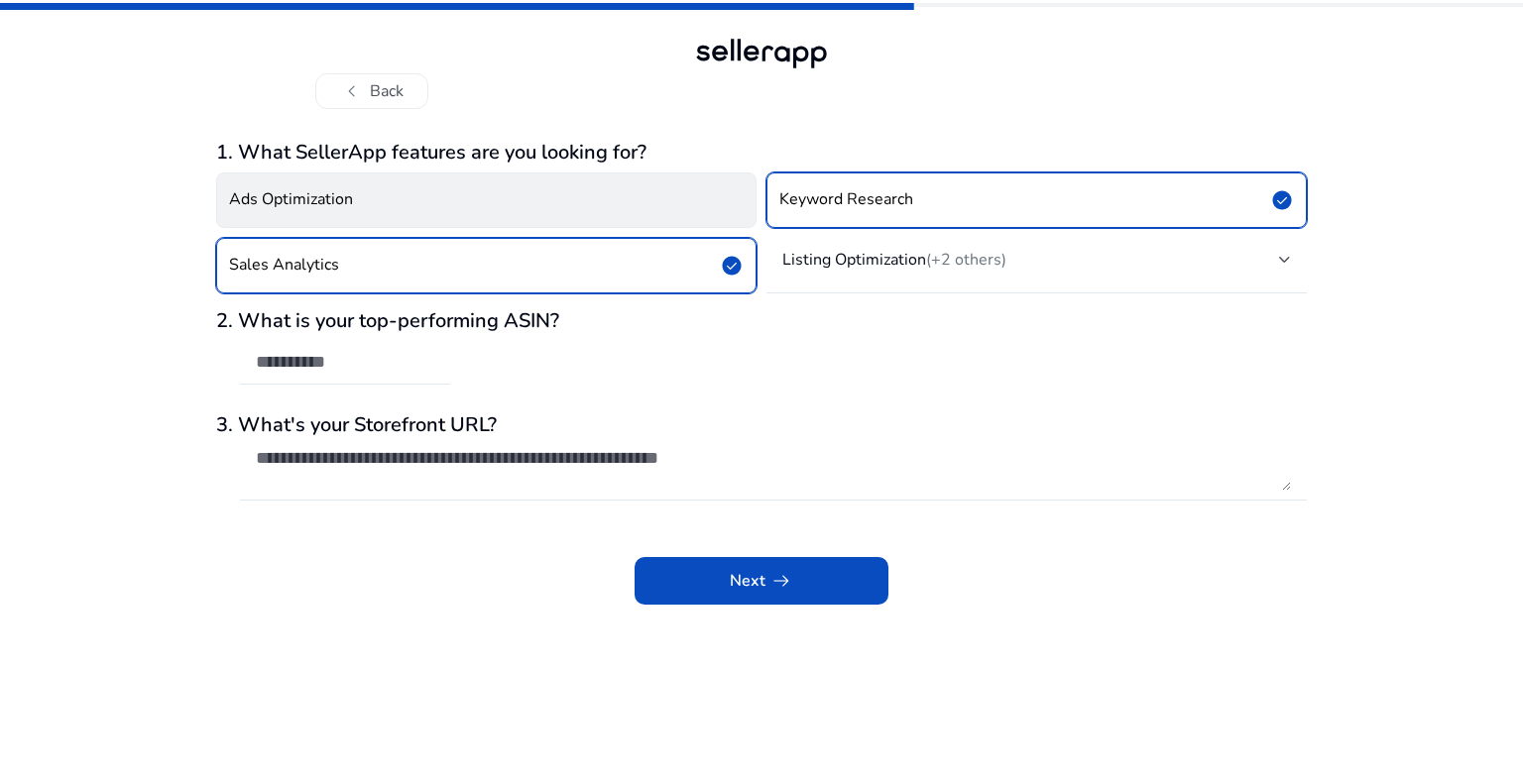 click on "Ads Optimization" 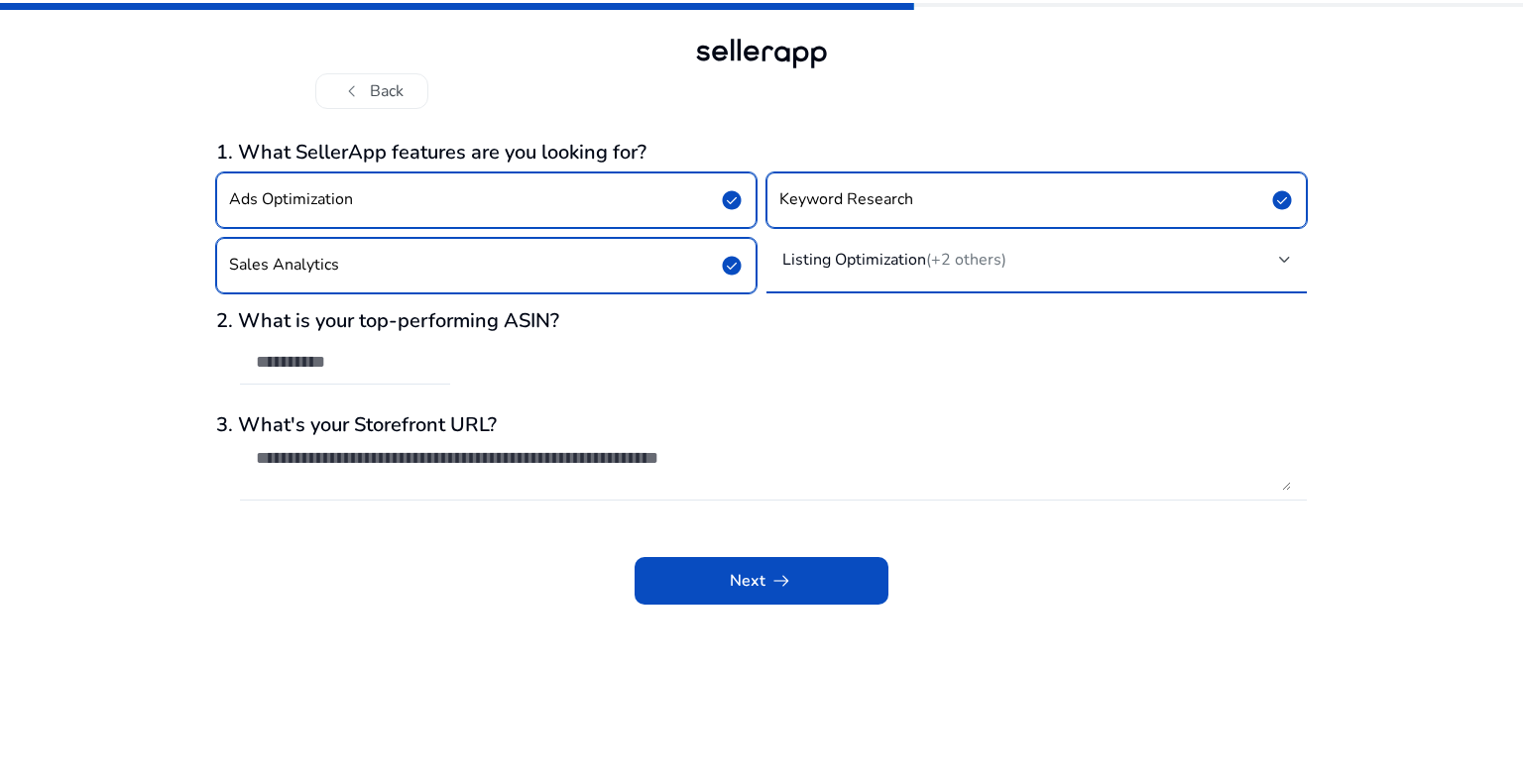click at bounding box center [1285, 260] 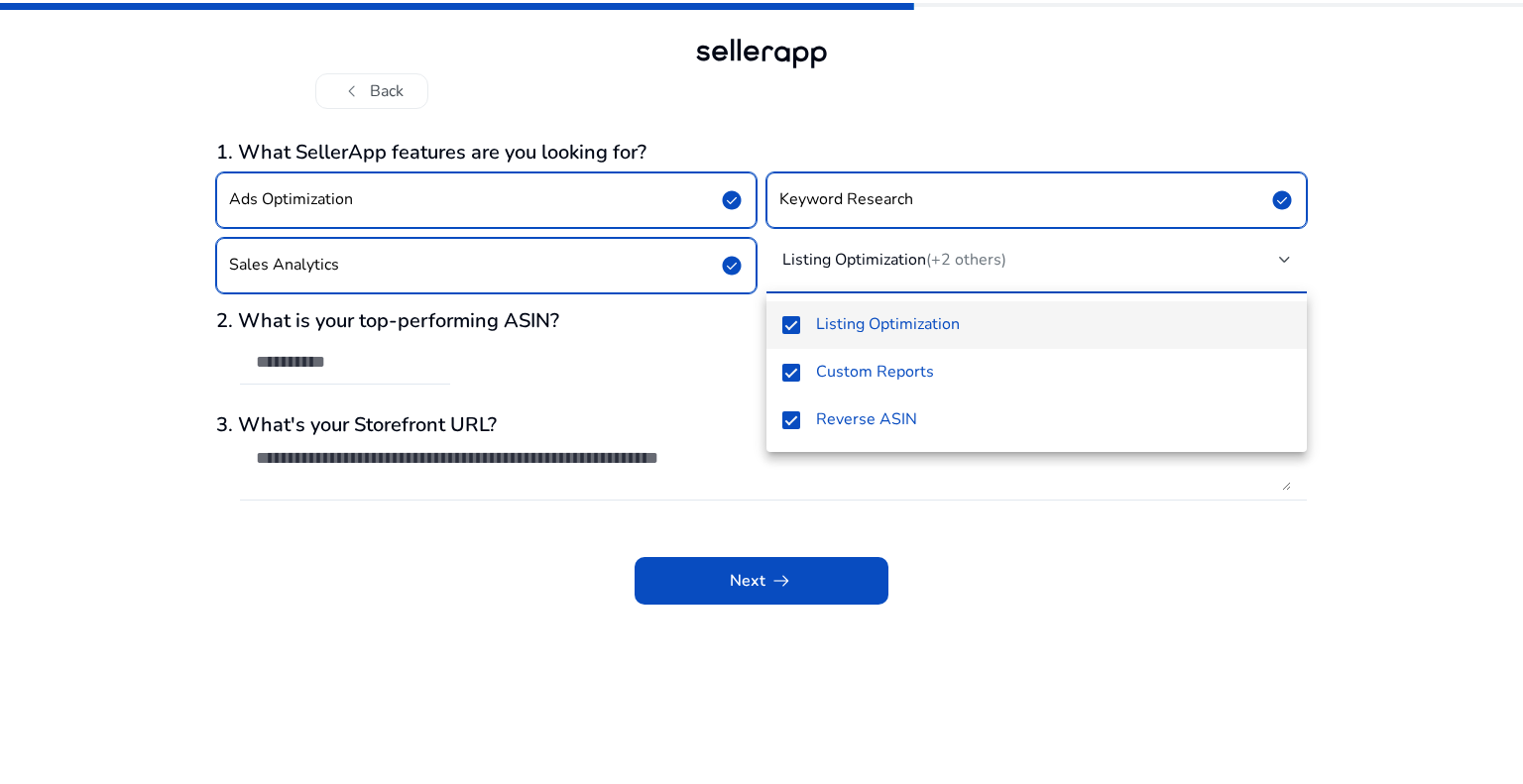 click at bounding box center [762, 392] 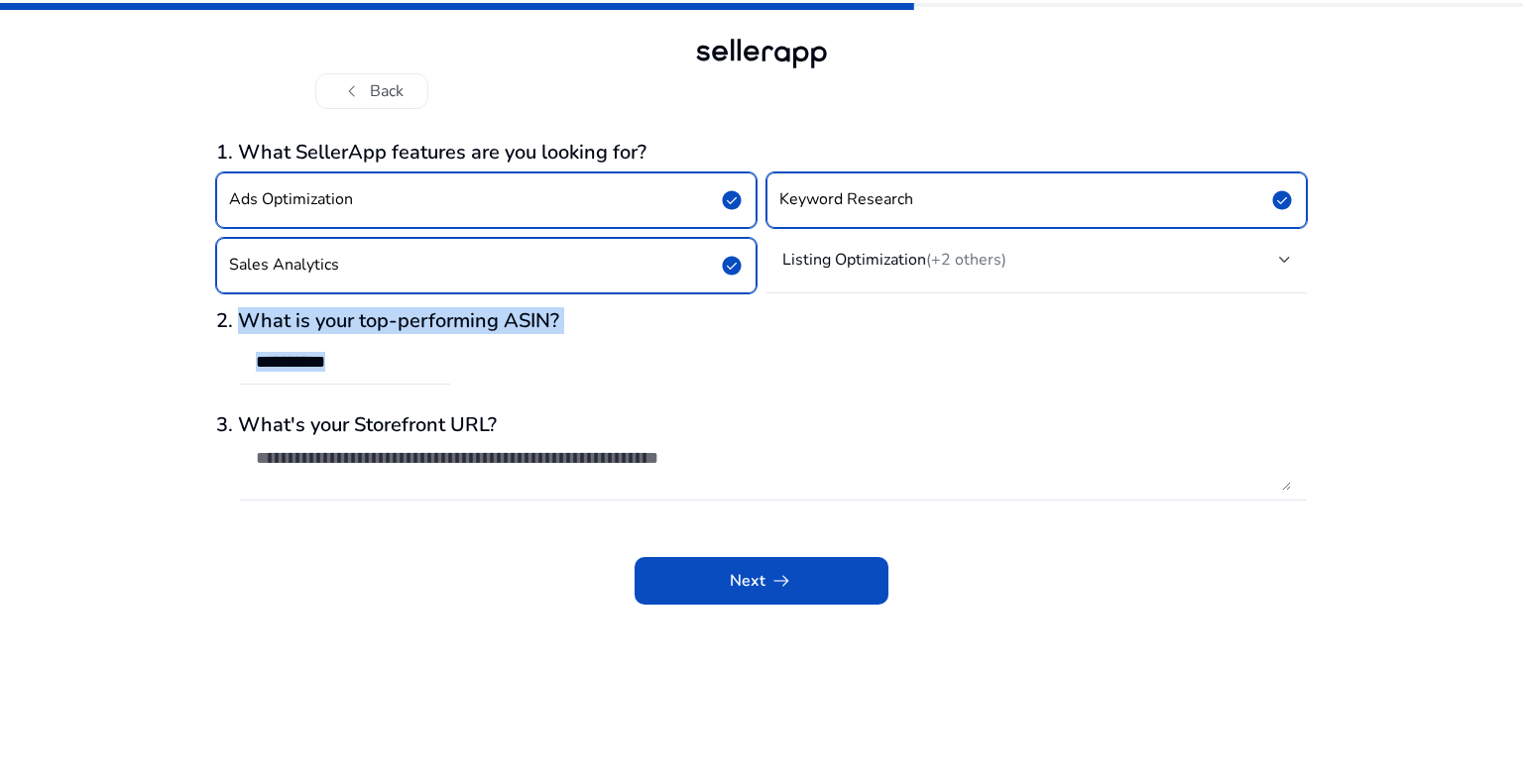 drag, startPoint x: 249, startPoint y: 314, endPoint x: 612, endPoint y: 336, distance: 363.6661 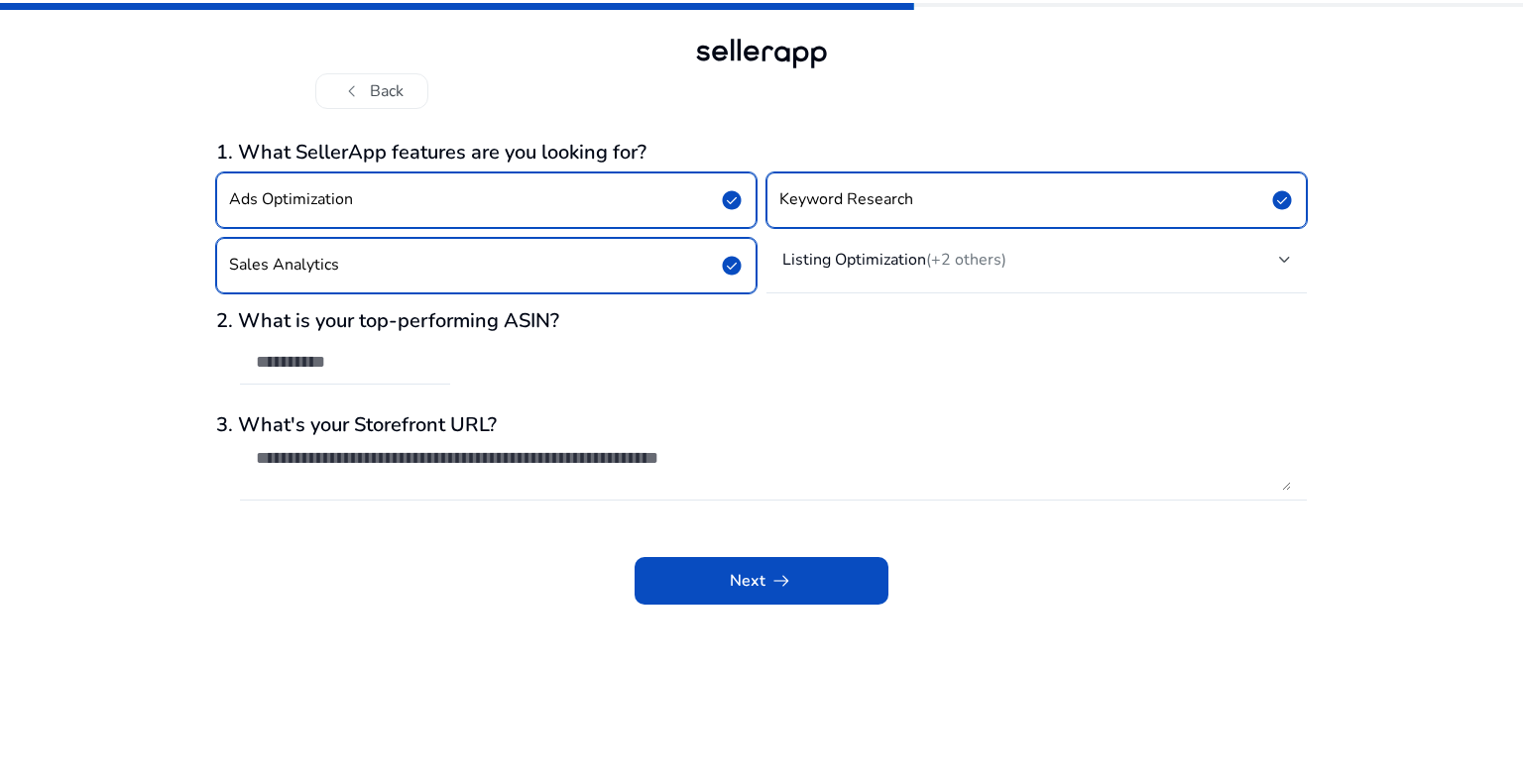 click on "chevron_left   Back   1. What SellerApp features are you looking for?  Ads Optimization  check_circle  Keyword Research  check_circle  Sales Analytics  check_circle   Listing Optimization   (+2 others)  2. What is your top-performing ASIN? 3. What's your Storefront URL?  Next   arrow_right_alt" 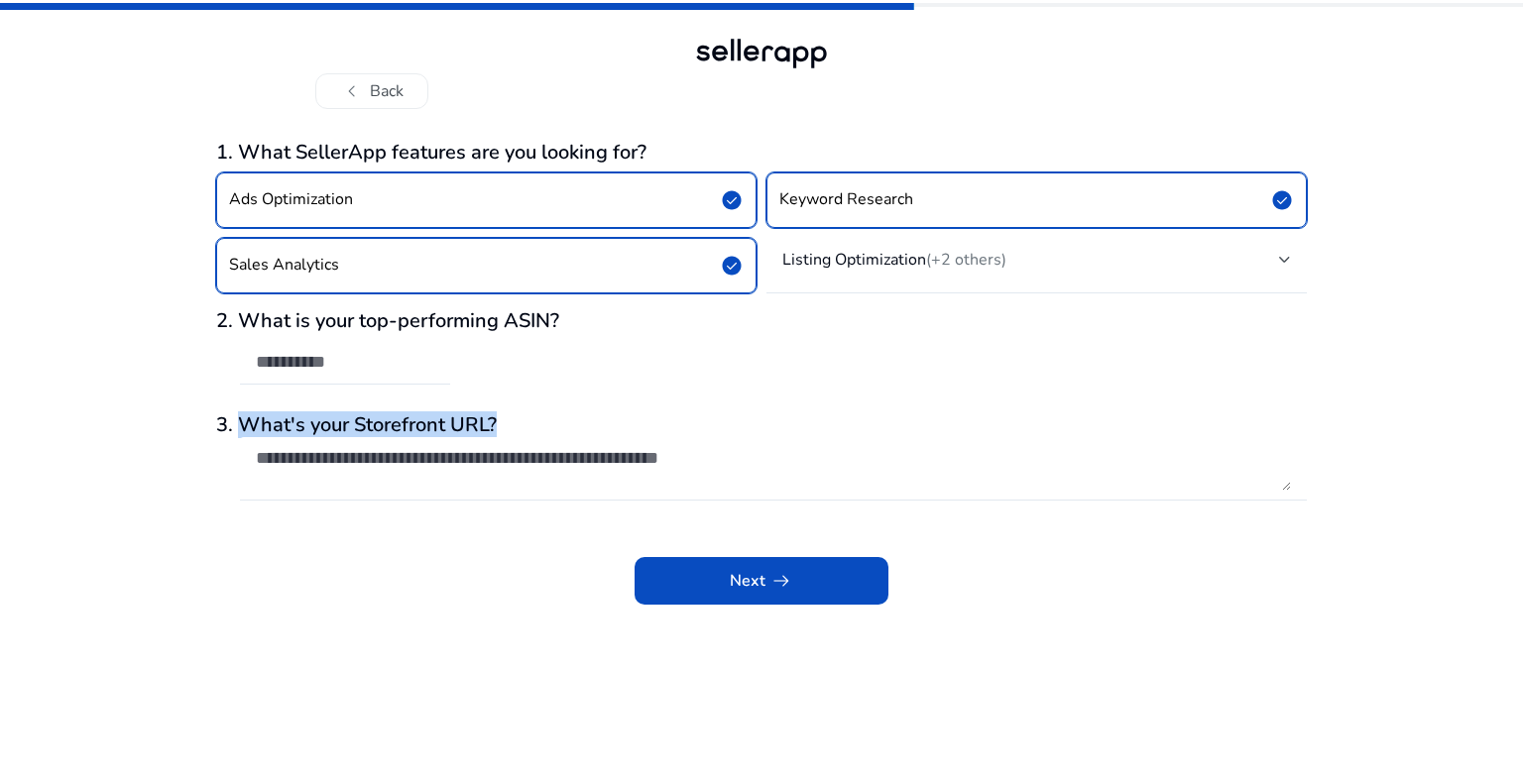 drag, startPoint x: 237, startPoint y: 423, endPoint x: 524, endPoint y: 419, distance: 287.02787 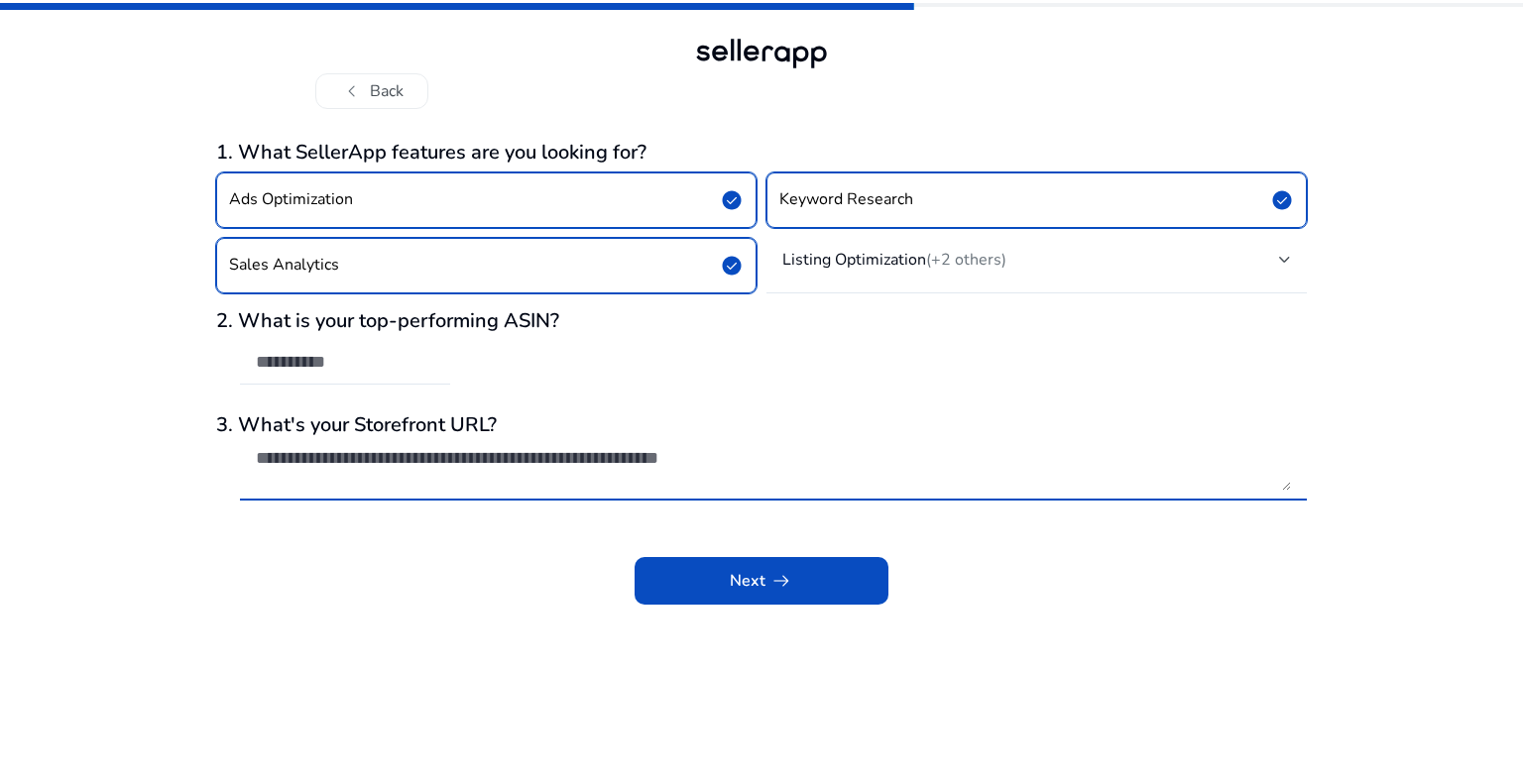 click at bounding box center [773, 469] 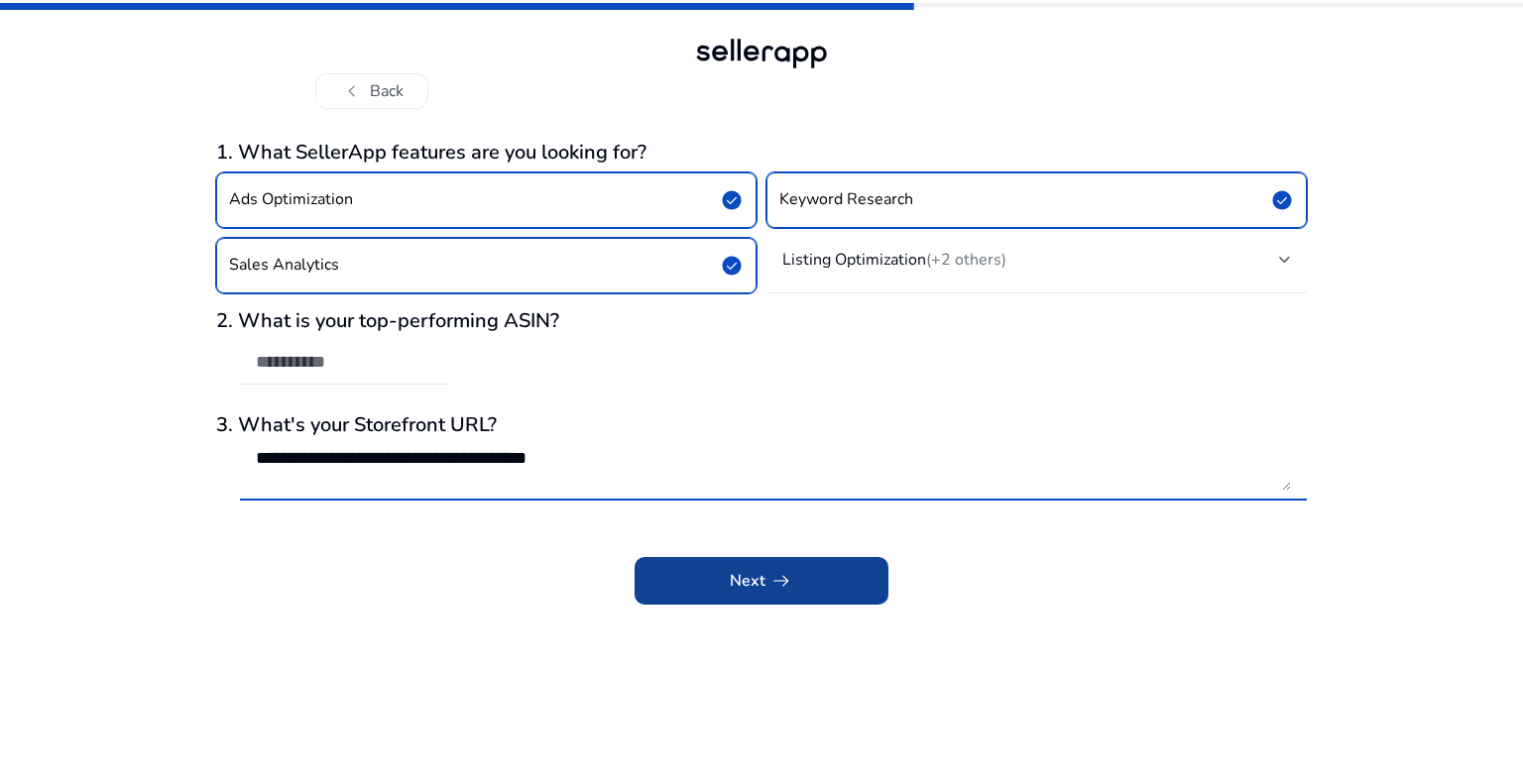 type on "**********" 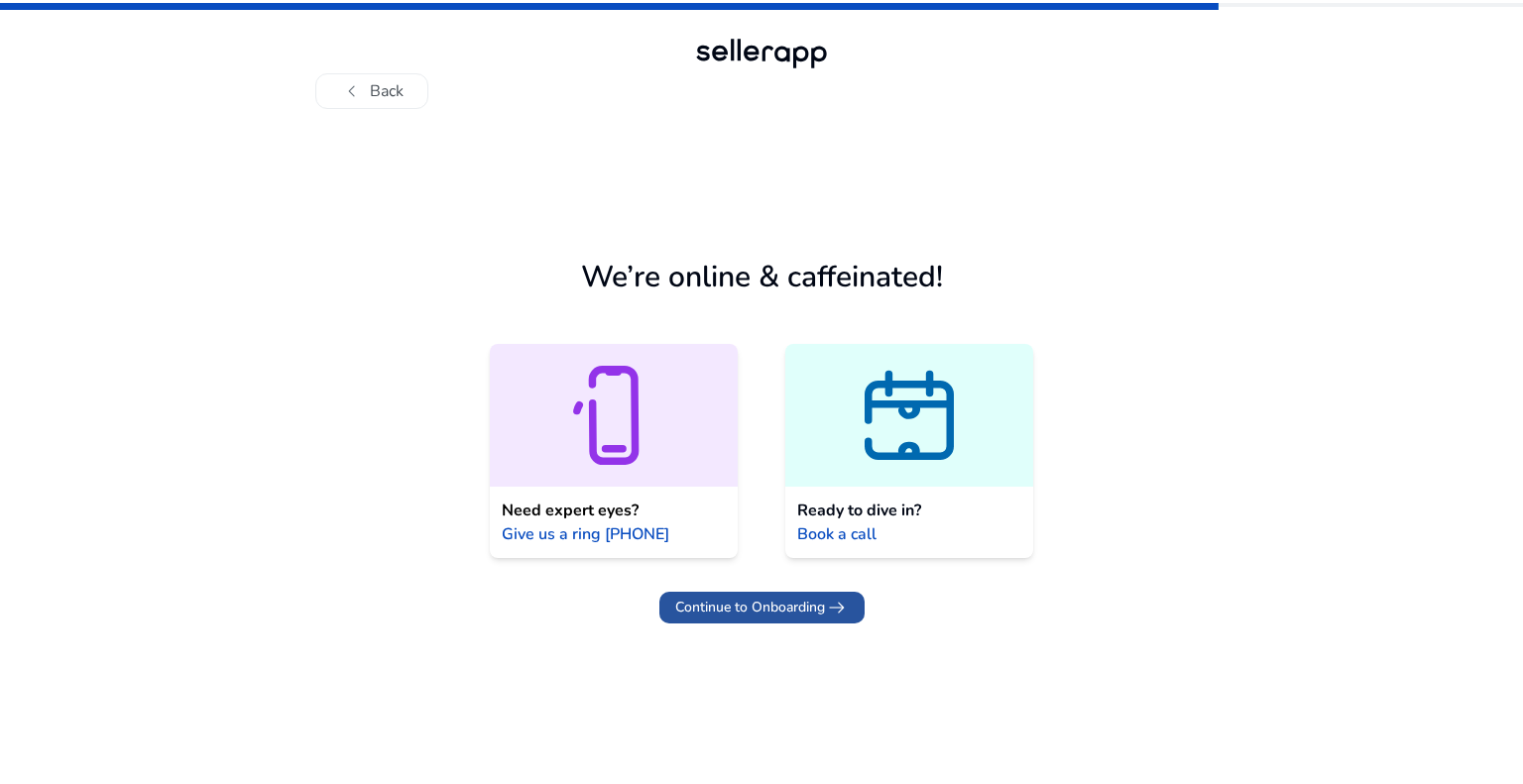 click on "Continue to Onboarding" 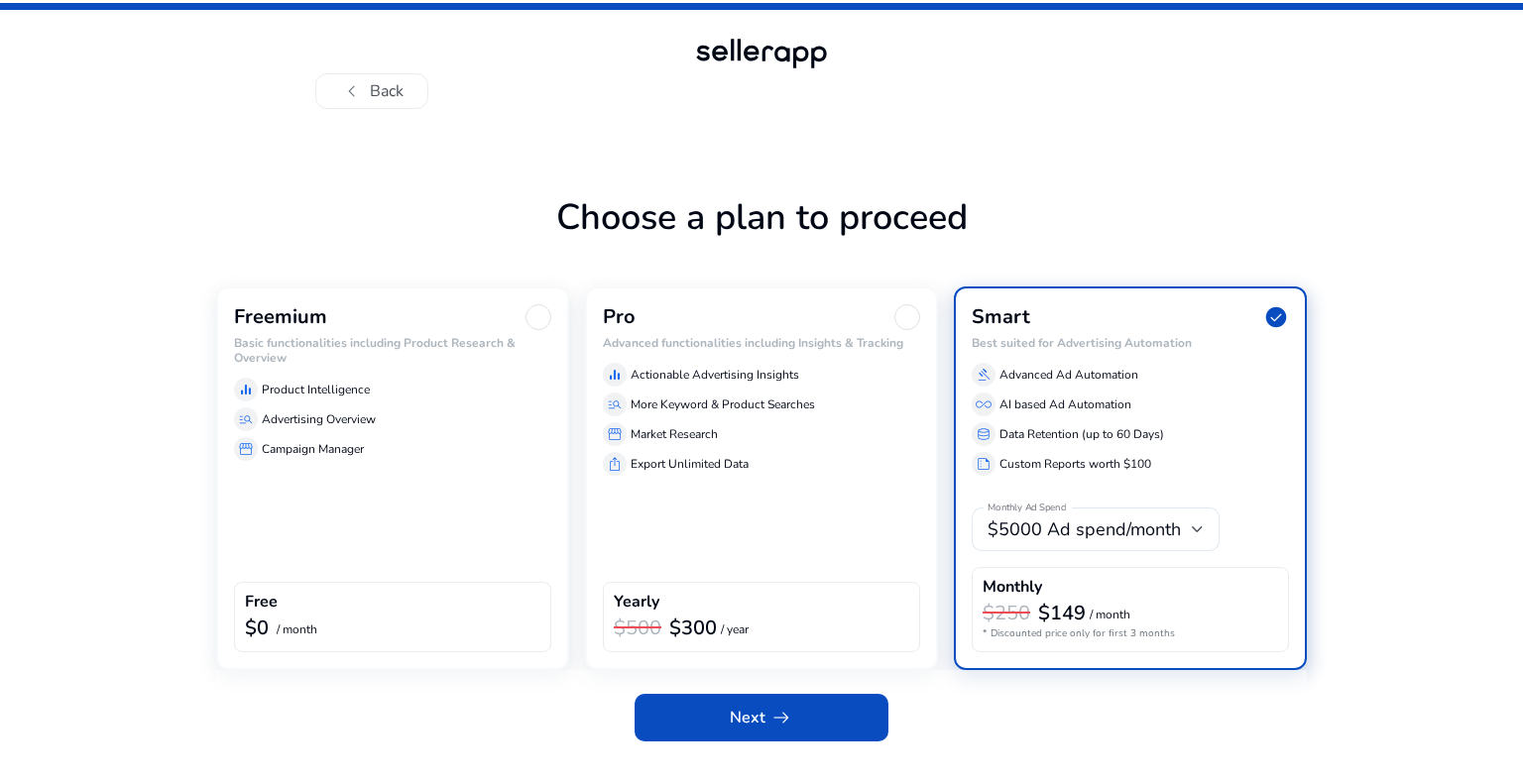 click on "Product Intelligence" 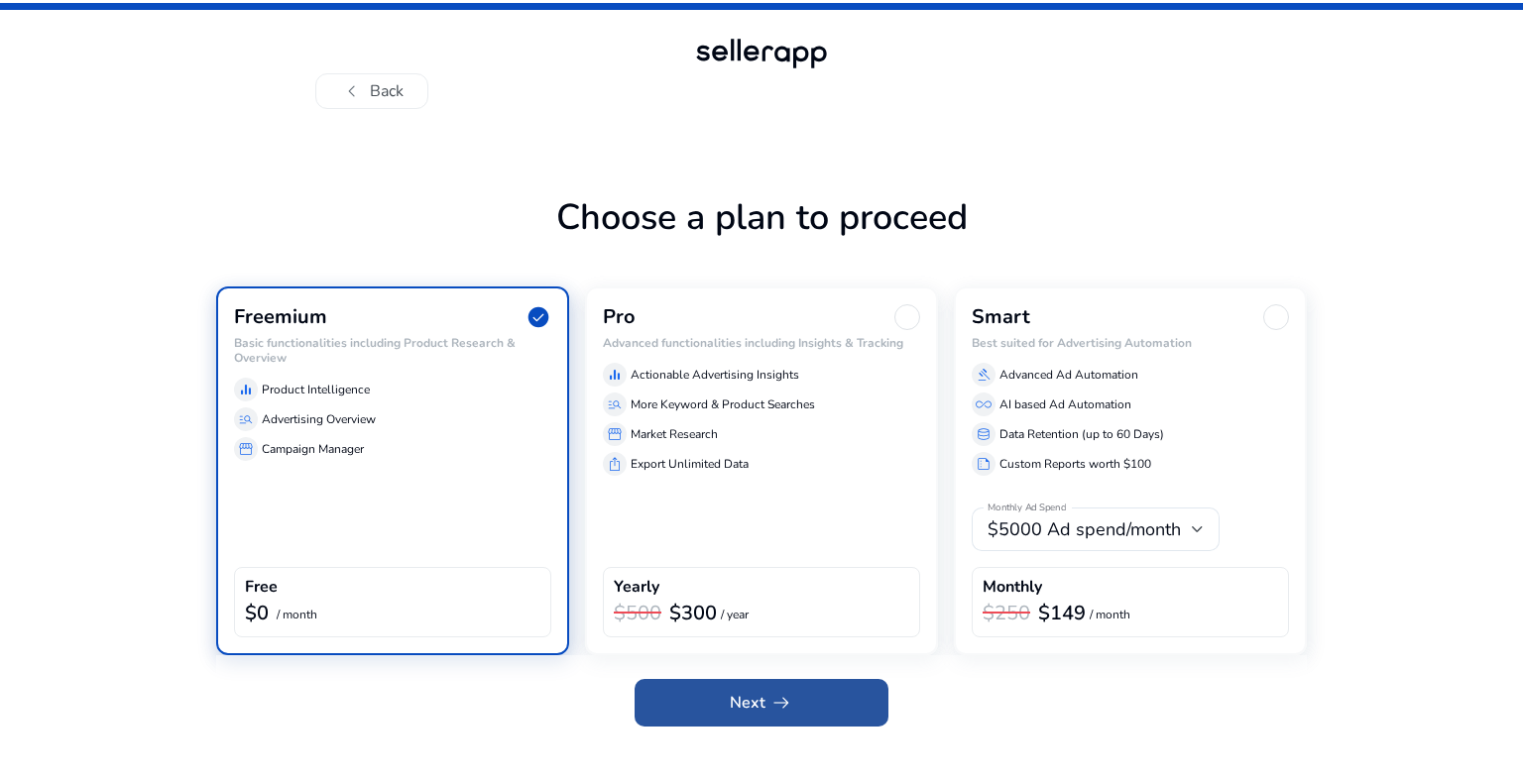 click on "arrow_right_alt" 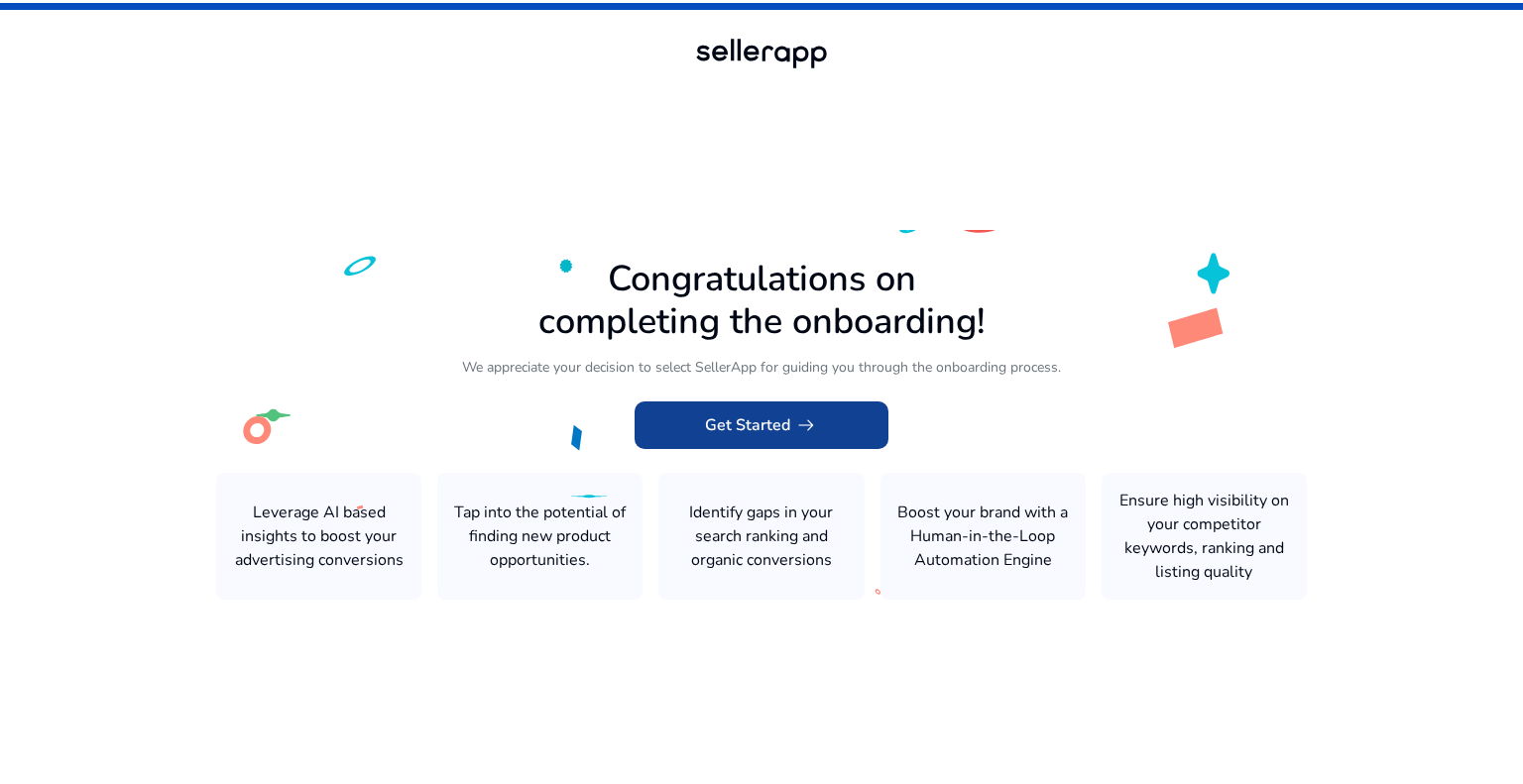 click 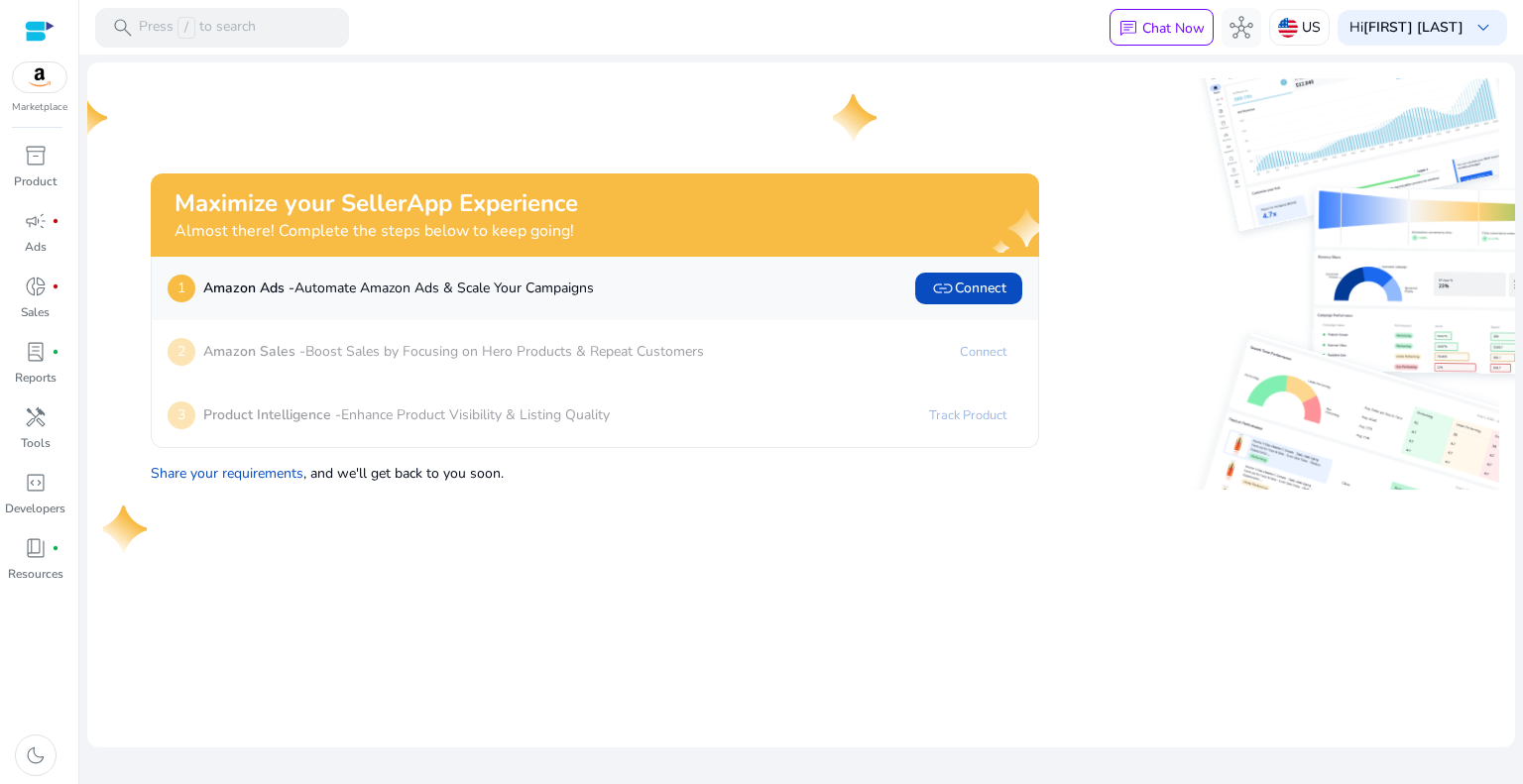 scroll, scrollTop: 0, scrollLeft: 0, axis: both 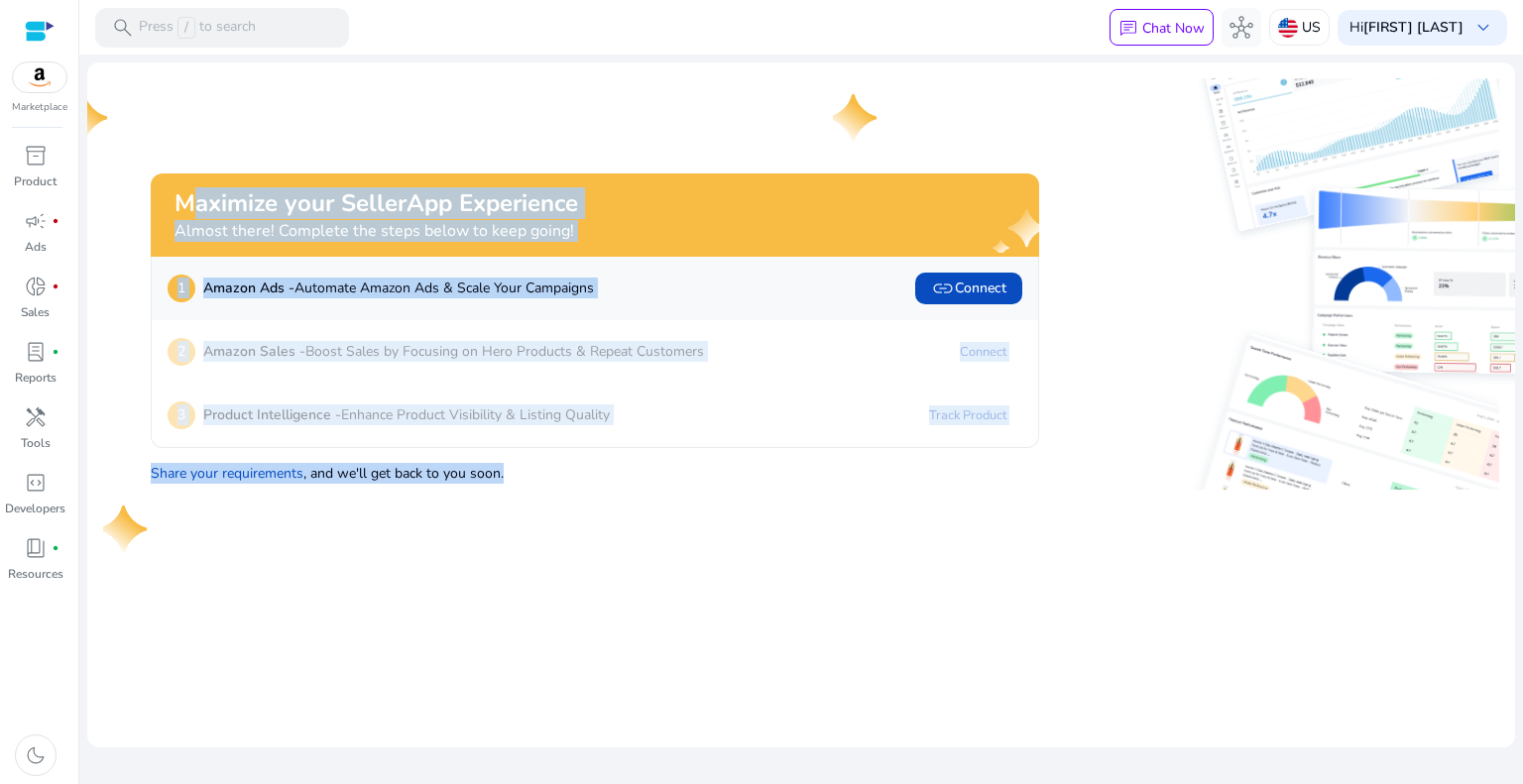 drag, startPoint x: 163, startPoint y: 197, endPoint x: 873, endPoint y: 496, distance: 770.3902 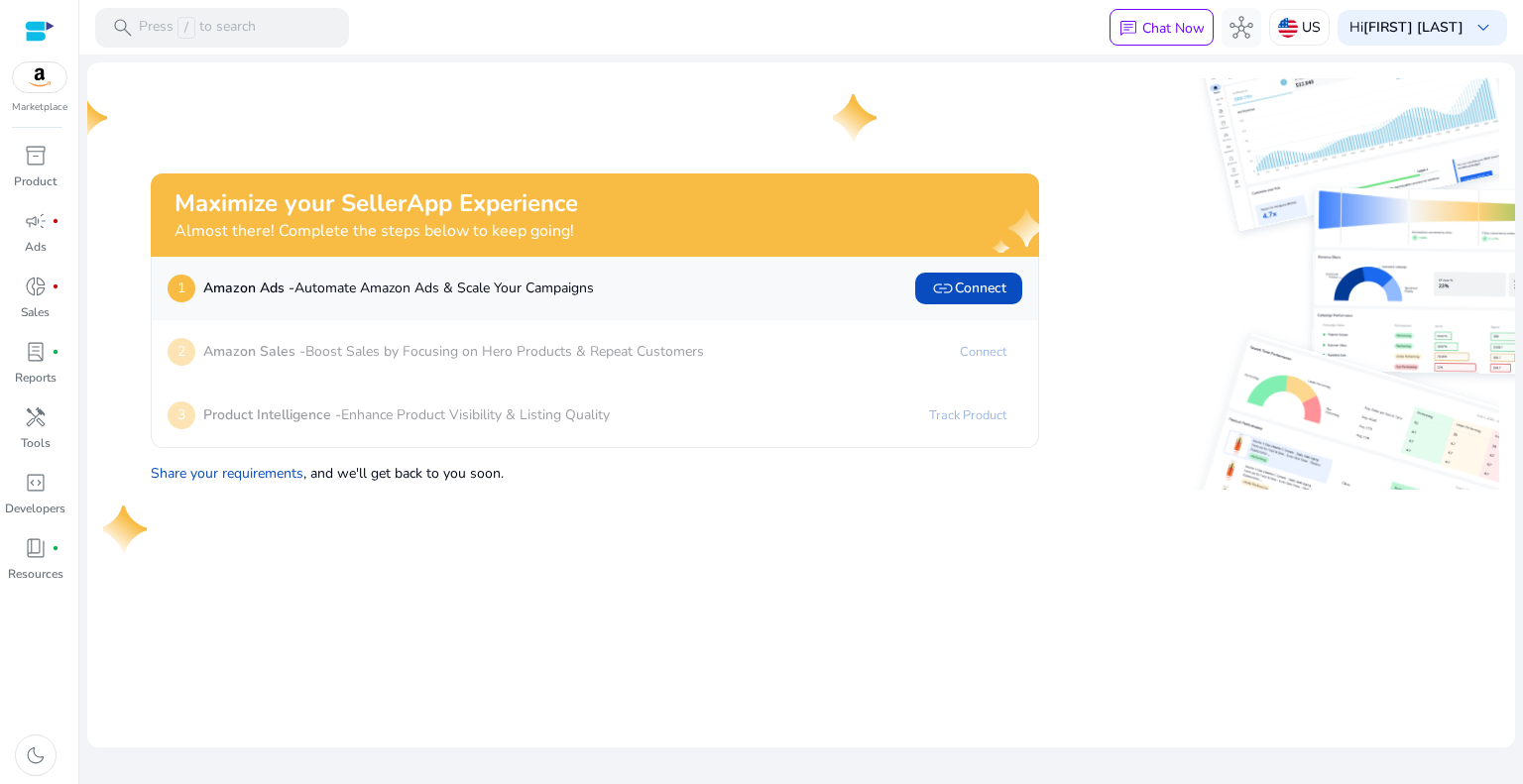 click 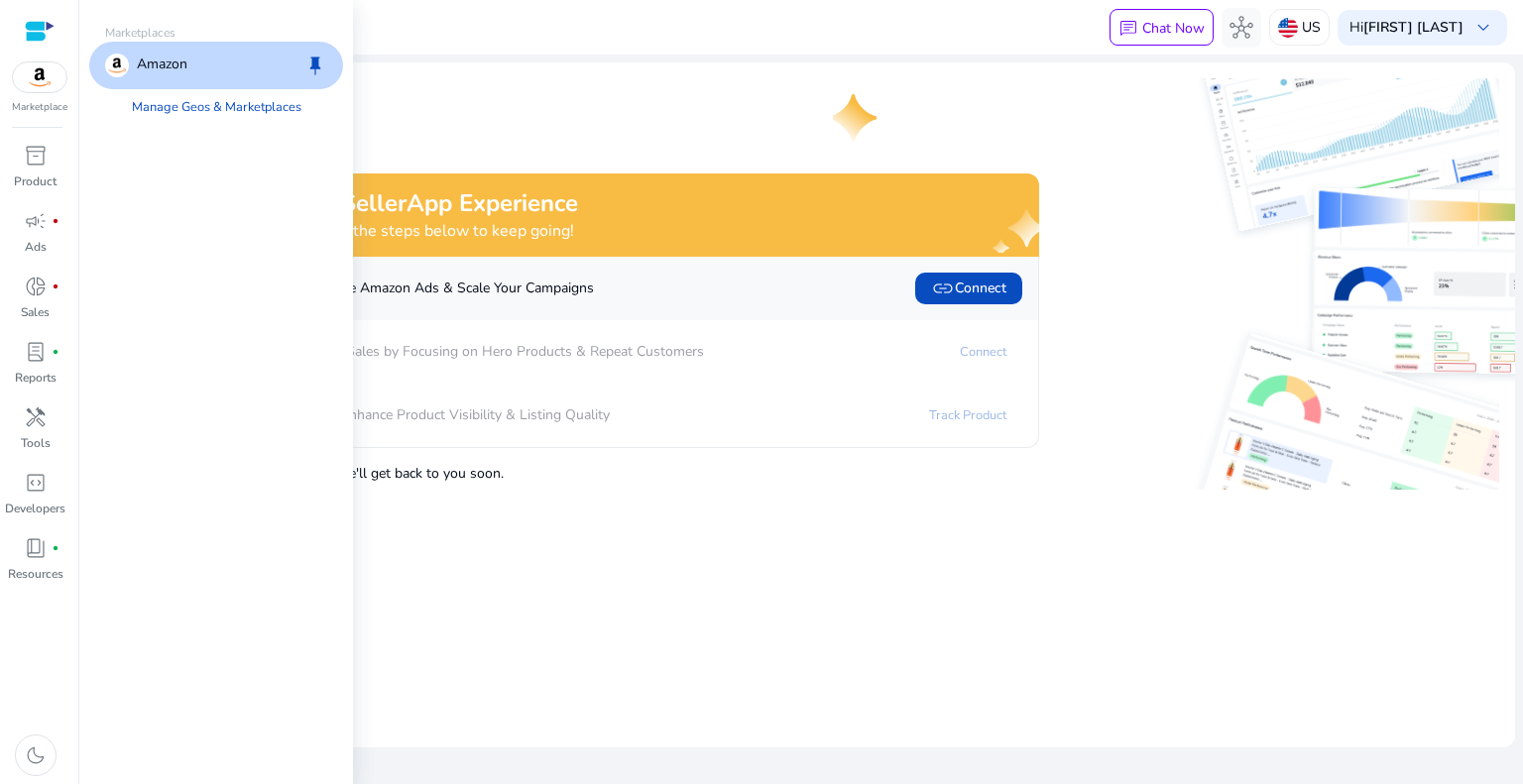 click at bounding box center (40, 77) 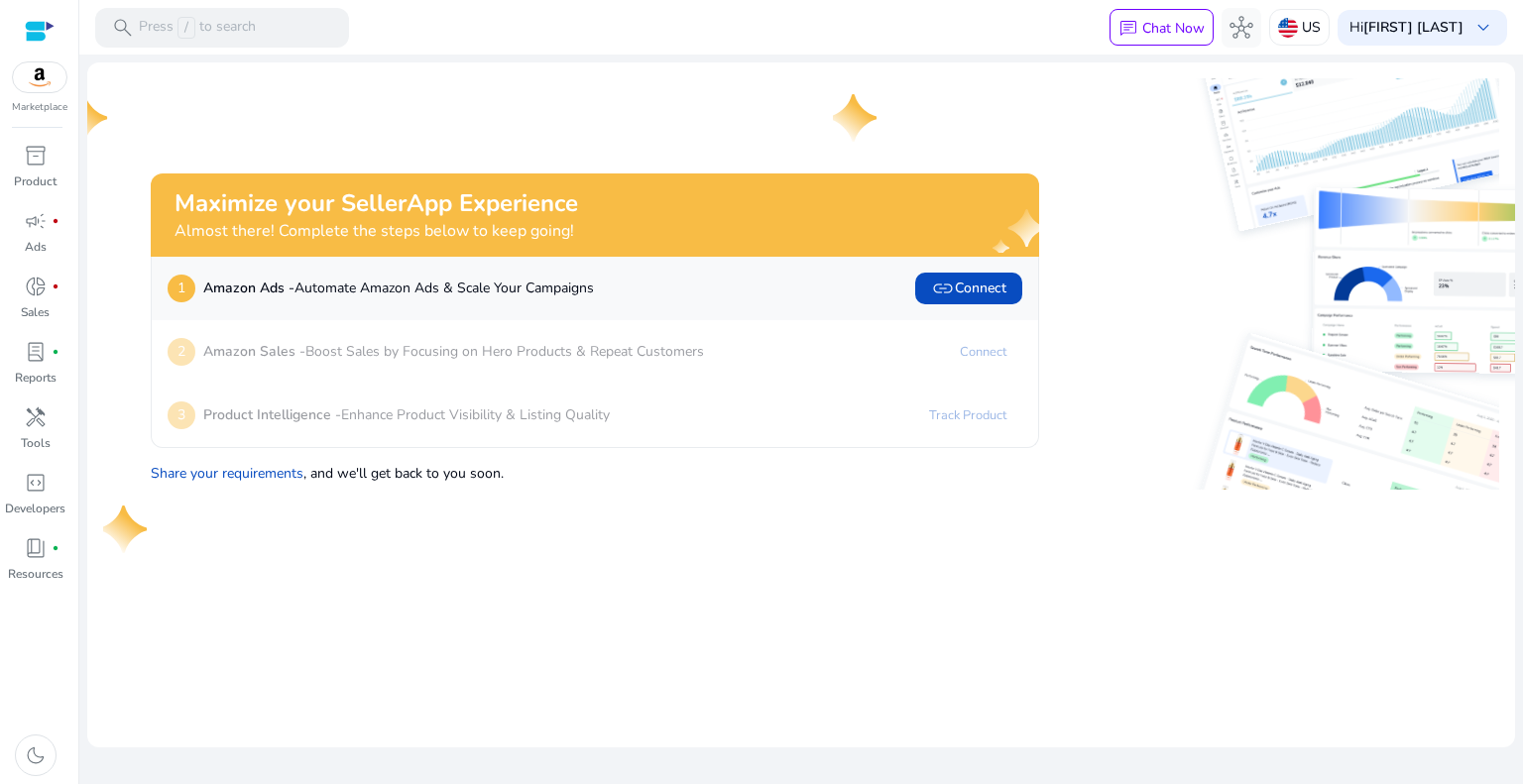 click on "Maximize your SellerApp Experience   Almost there! Complete the steps below to keep going!   1  Amazon Ads -  Automate Amazon Ads & Scale Your Campaigns  link   Connect   2  Amazon Sales -  Boost Sales by Focusing on Hero Products & Repeat Customers  Connect   3  Product Intelligence -  Enhance Product Visibility & Listing Quality  Track Product   Share your requirements  , and we'll get back to you soon." 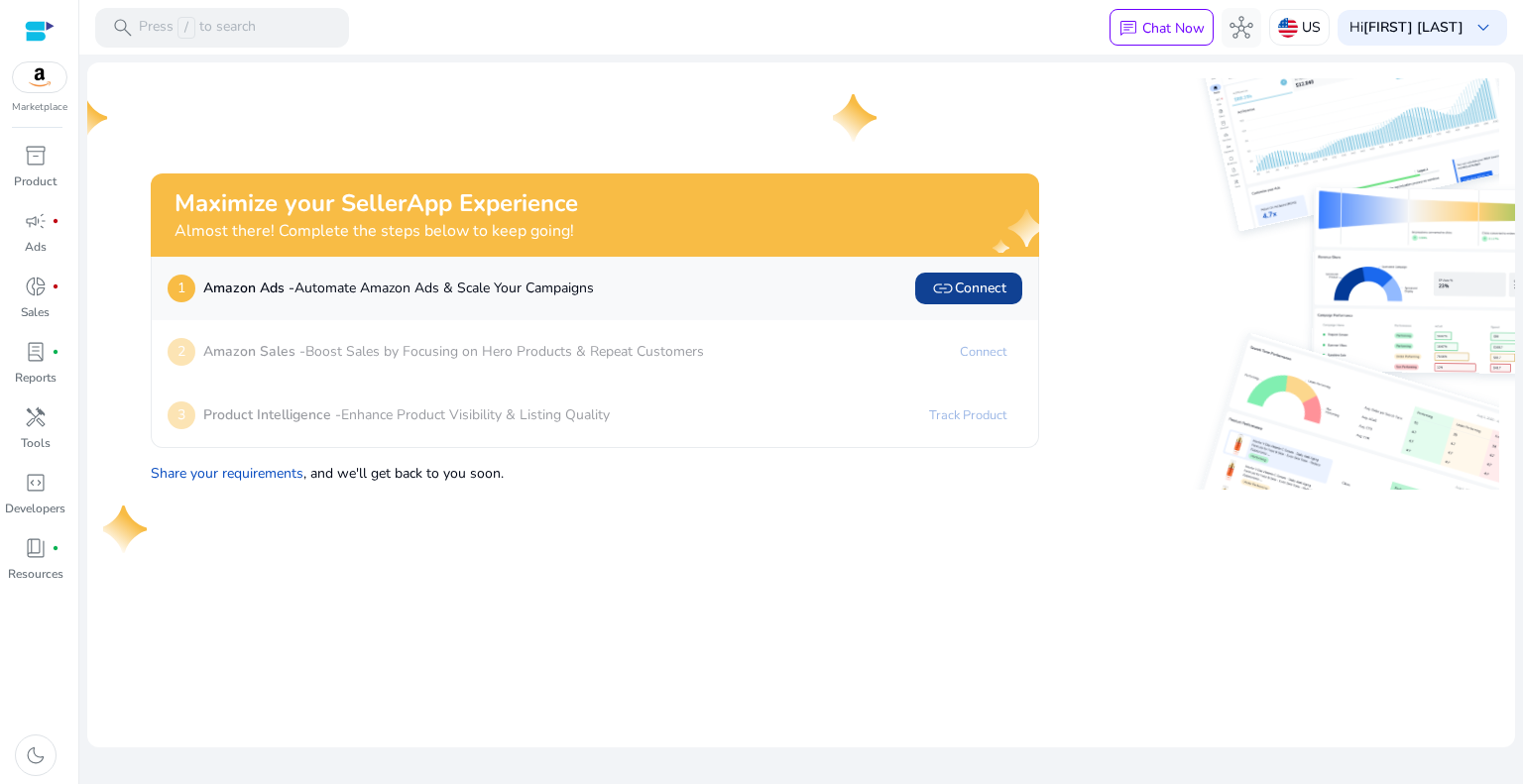 drag, startPoint x: 941, startPoint y: 284, endPoint x: 952, endPoint y: 295, distance: 15.556349 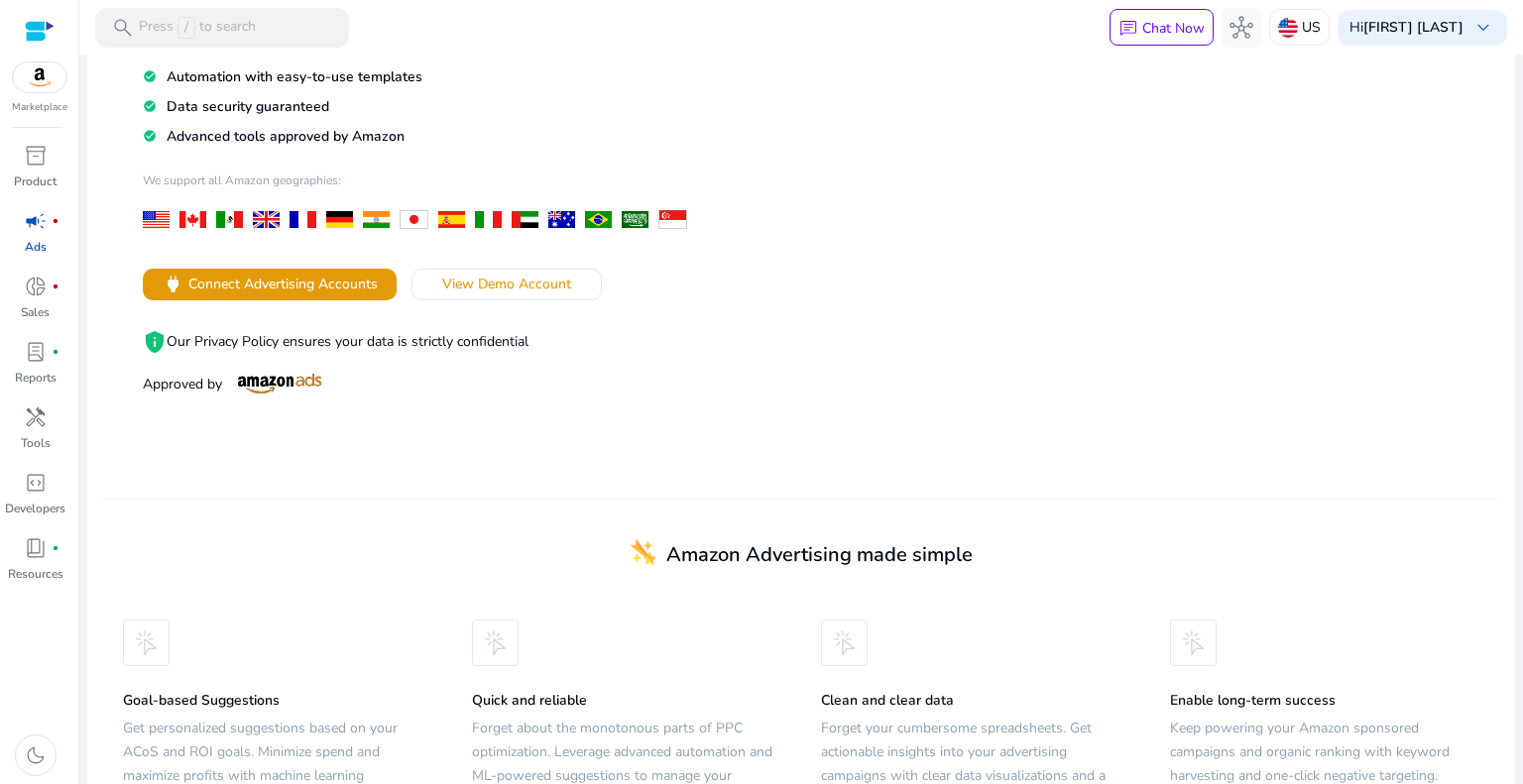 scroll, scrollTop: 218, scrollLeft: 0, axis: vertical 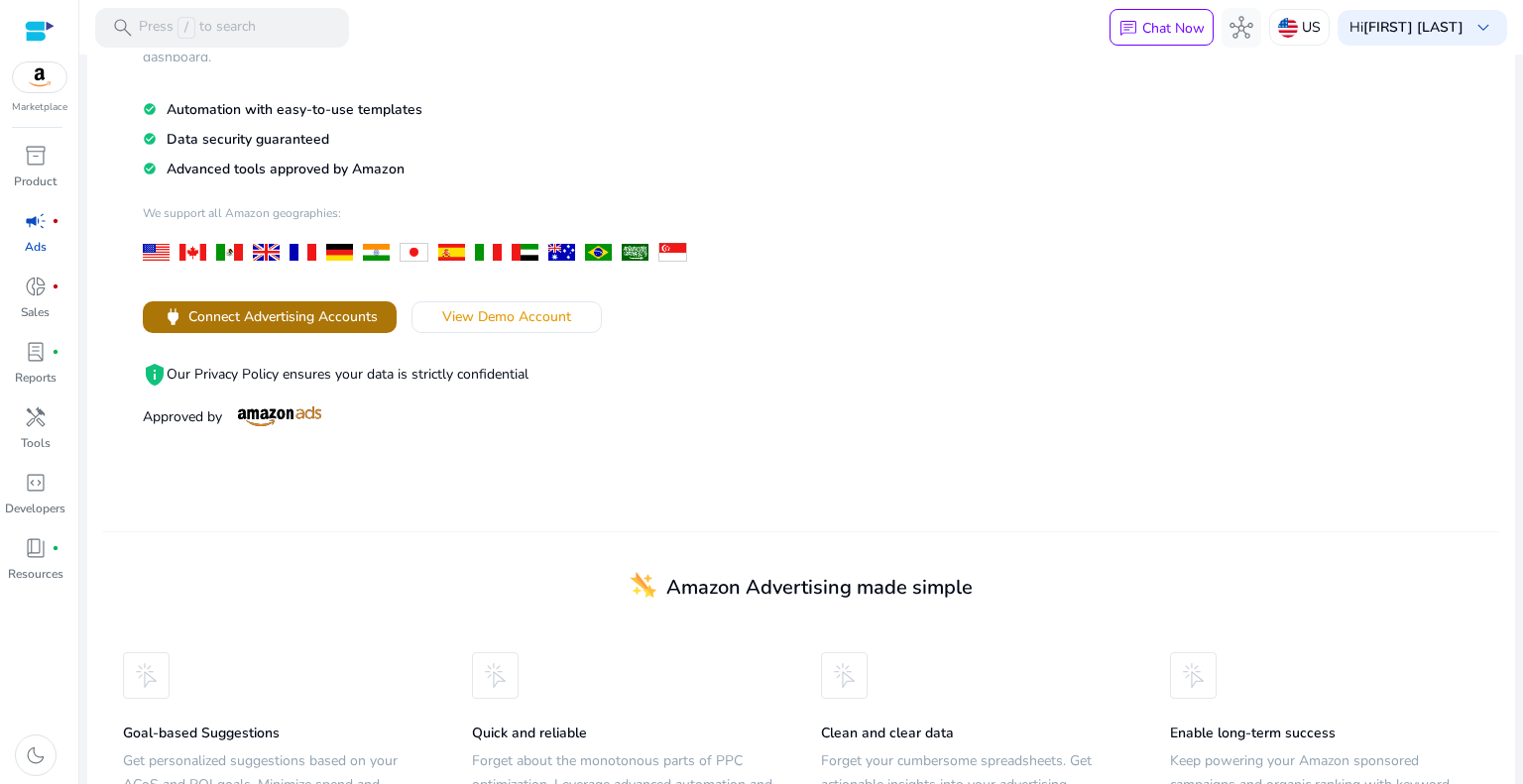 click on "Connect Advertising Accounts" 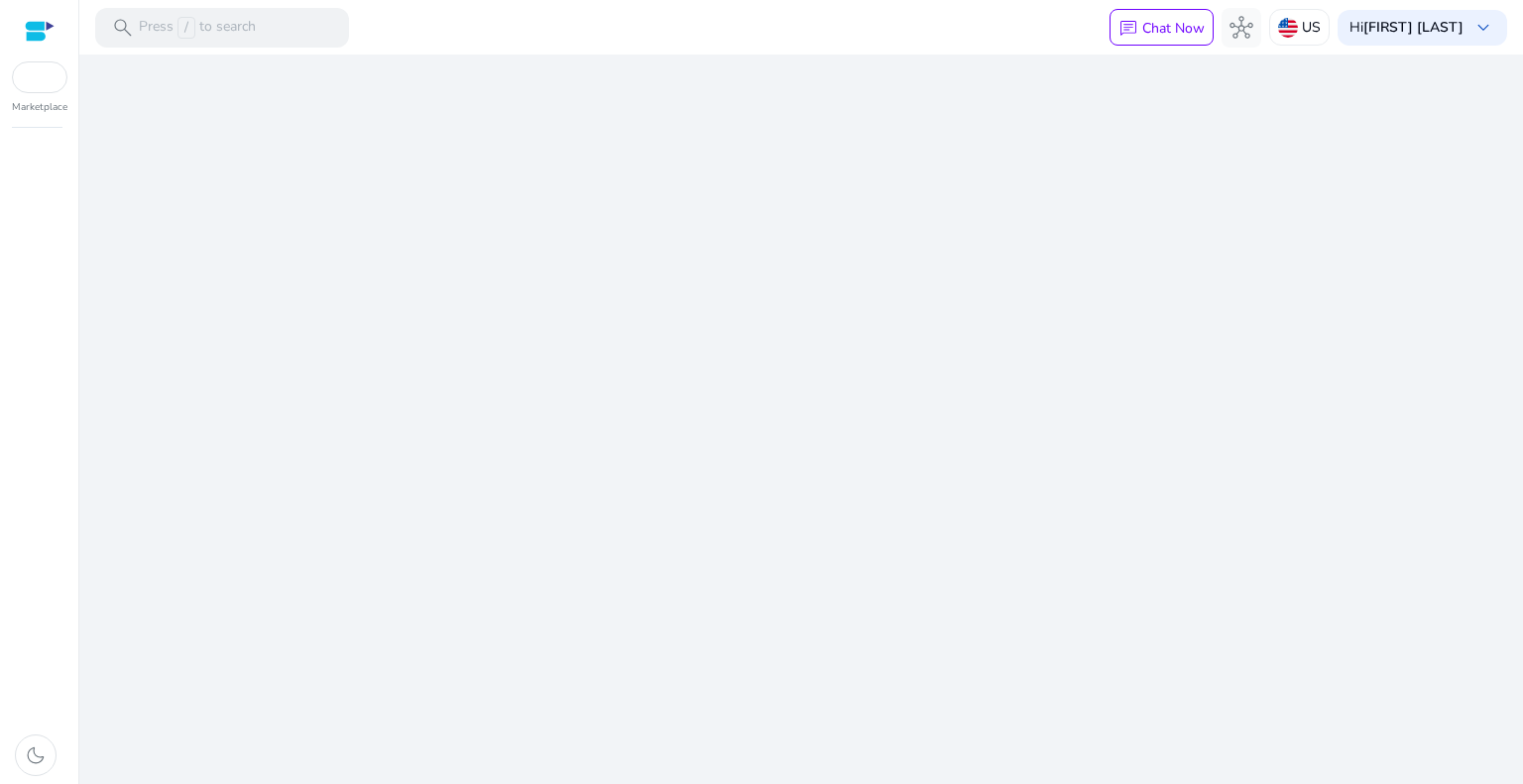 scroll, scrollTop: 0, scrollLeft: 0, axis: both 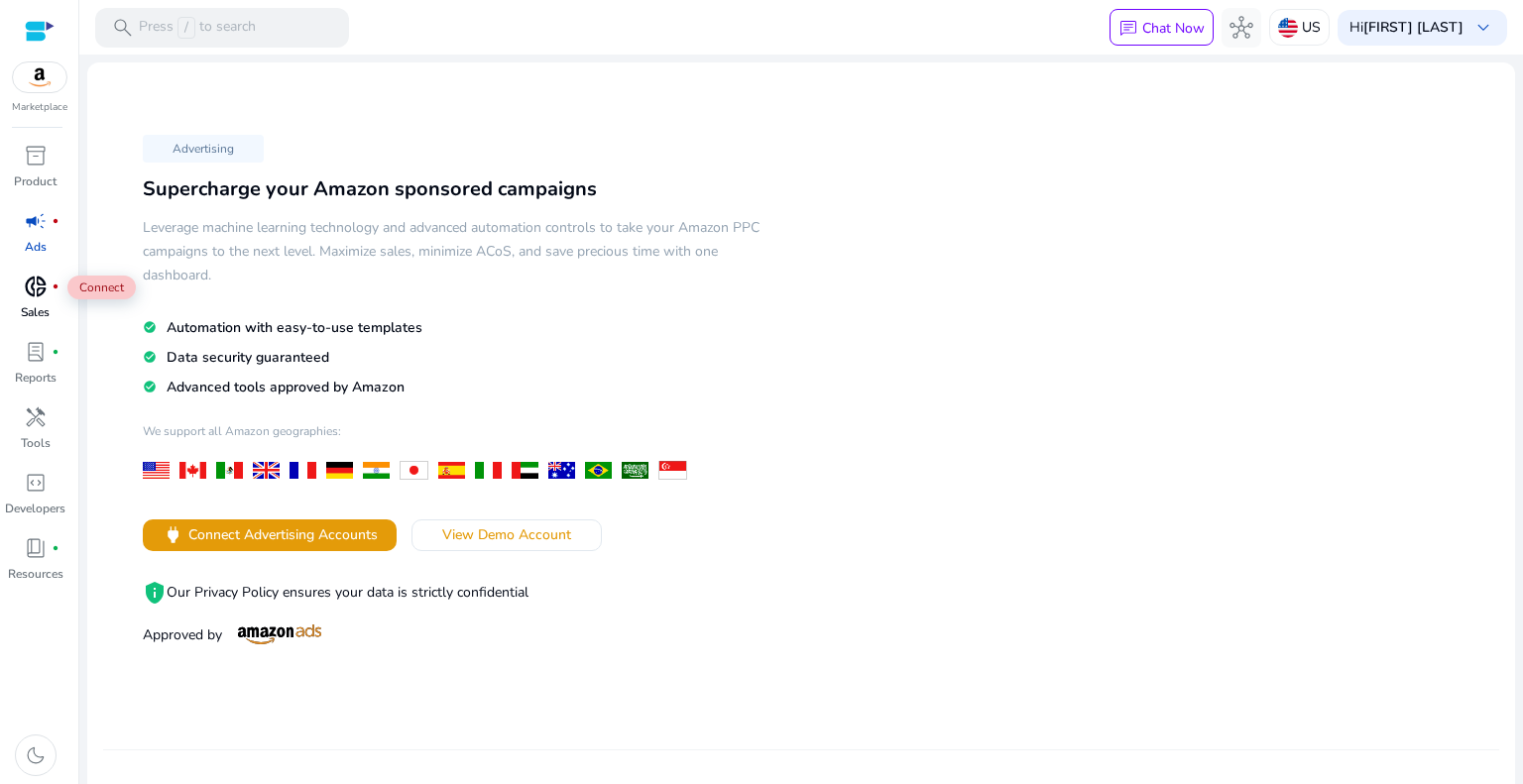 click on "donut_small" at bounding box center [36, 286] 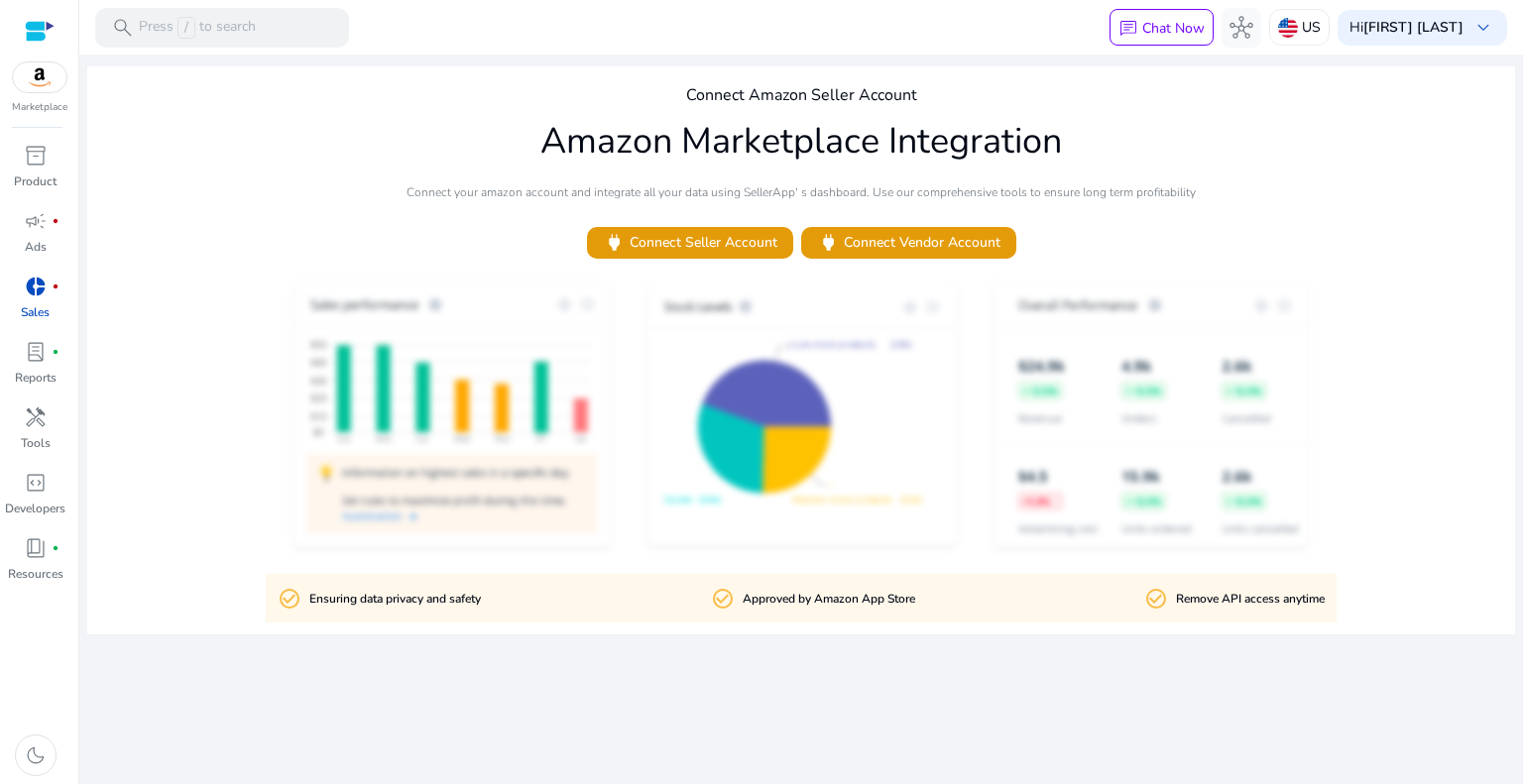 click on "Connect Amazon Seller Account Amazon Marketplace Integration  Connect your amazon account and integrate all your data using SellerApp' s dashboard. Use our comprehensive tools to ensure long term profitability   power   Connect Seller Account   power   Connect Vendor Account  check_circle_outline Ensuring data privacy and safety check_circle_outline Approved by Amazon App Store check_circle_outline Remove API access anytime" 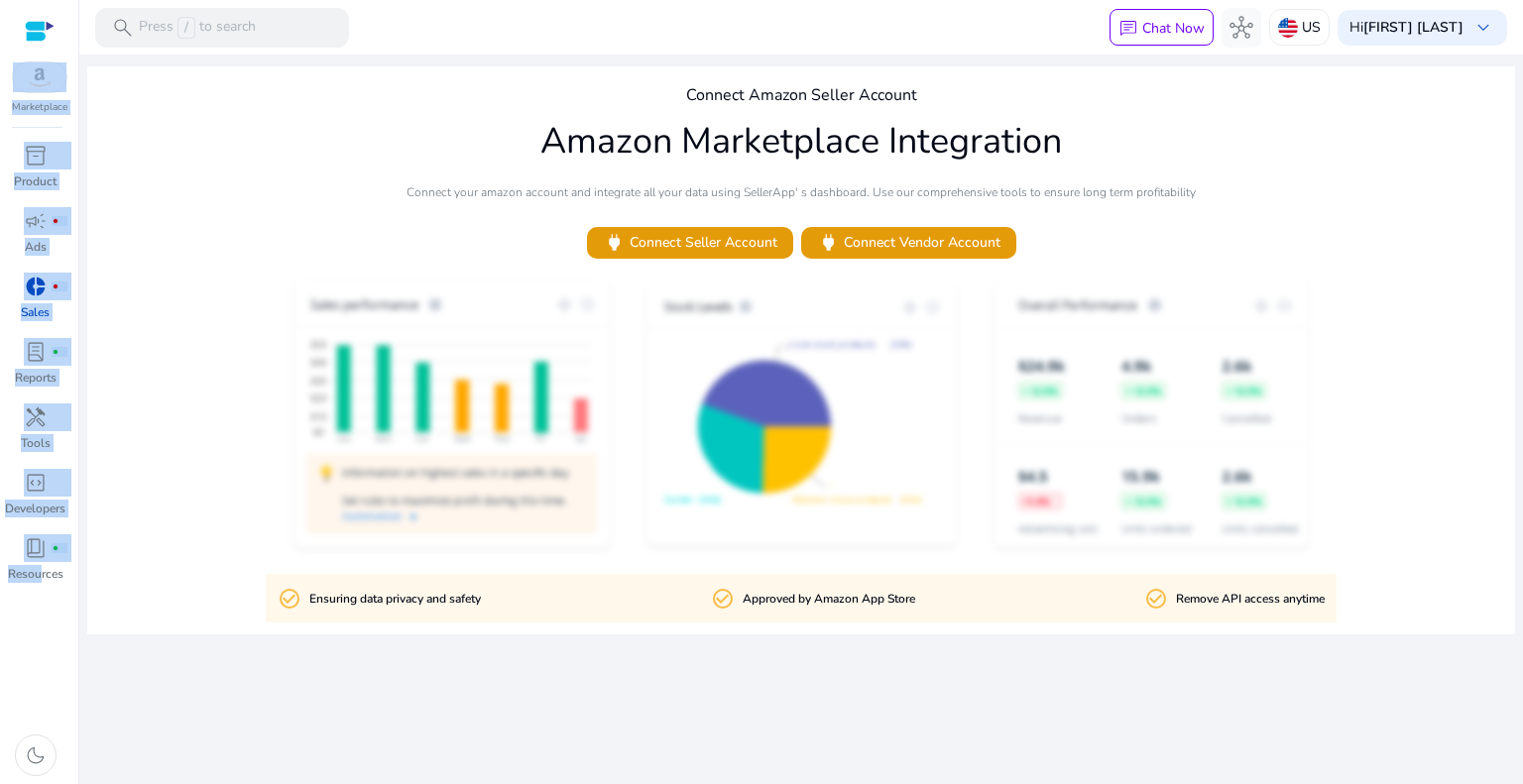drag, startPoint x: 40, startPoint y: 99, endPoint x: 34, endPoint y: 606, distance: 507.0355 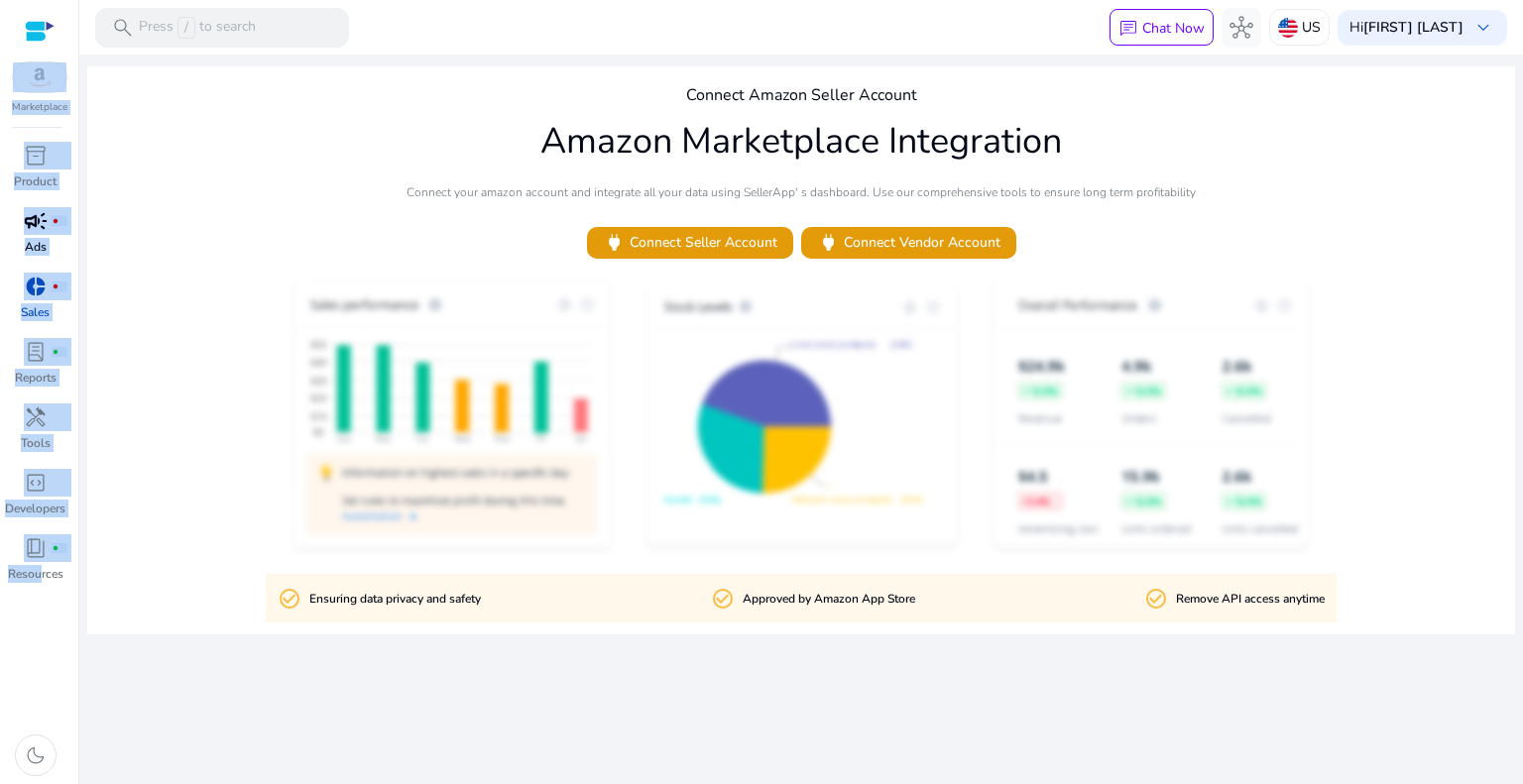 copy on "Marketplace  inventory_2   Product   campaign   fiber_manual_record   Ads   donut_small   fiber_manual_record   Sales   lab_profile   fiber_manual_record   Reports   handyman   Tools   code_blocks   Developers   book_4   fiber_manual_record   Reso" 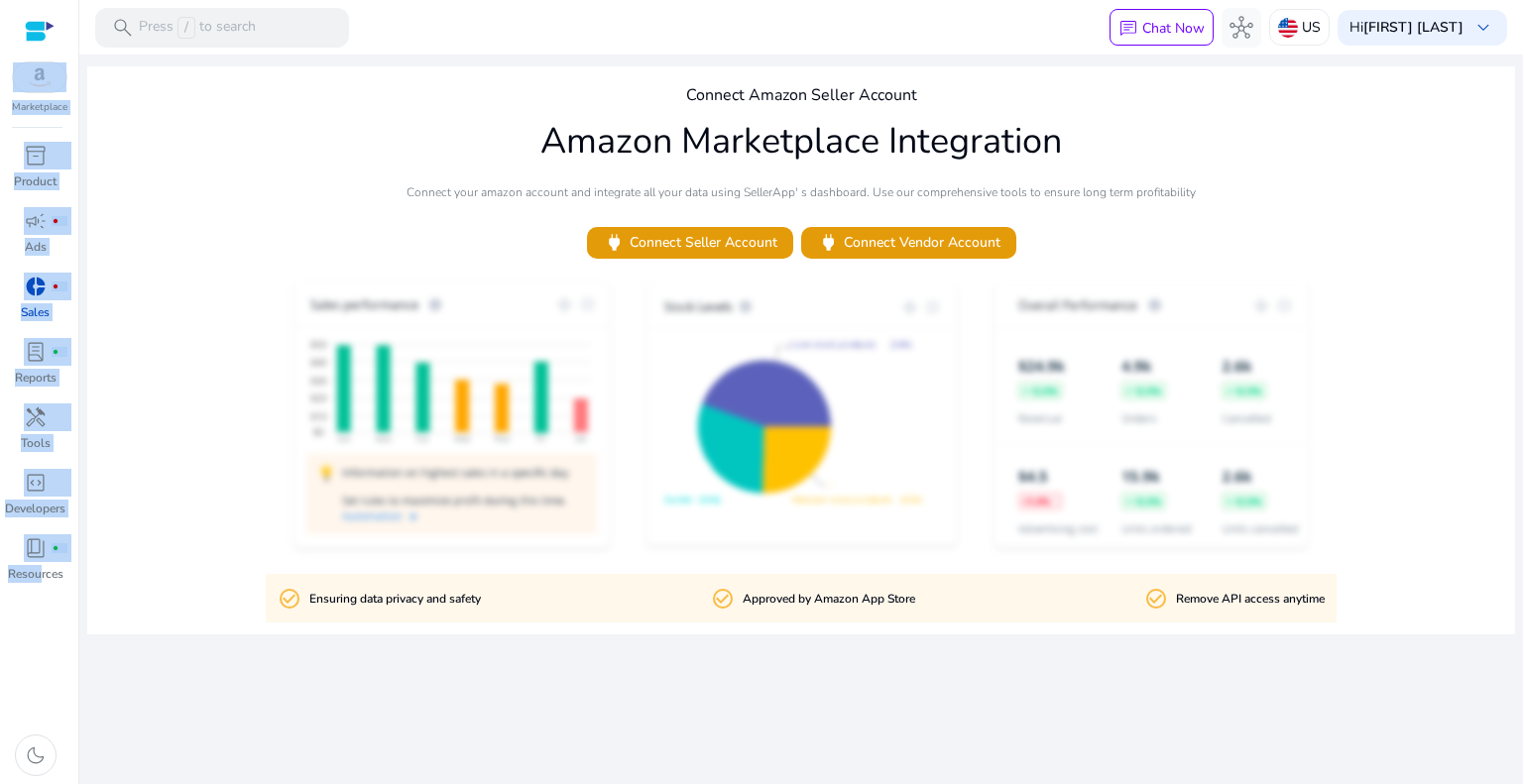 scroll, scrollTop: 0, scrollLeft: 0, axis: both 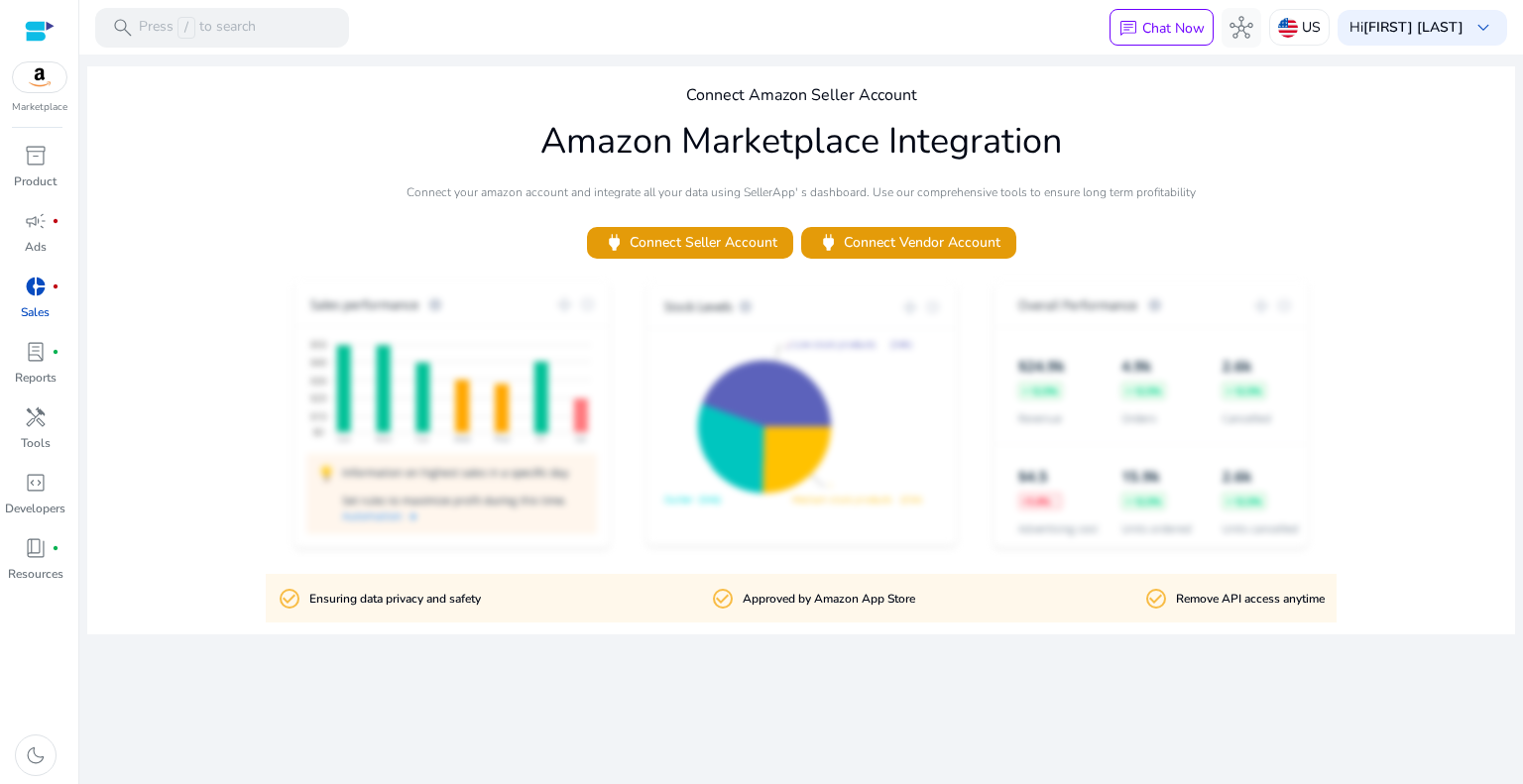 click on "Connect Amazon Seller Account Amazon Marketplace Integration  Connect your amazon account and integrate all your data using SellerApp' s dashboard. Use our comprehensive tools to ensure long term profitability   power   Connect Seller Account   power   Connect Vendor Account  check_circle_outline Ensuring data privacy and safety check_circle_outline Approved by Amazon App Store check_circle_outline Remove API access anytime" 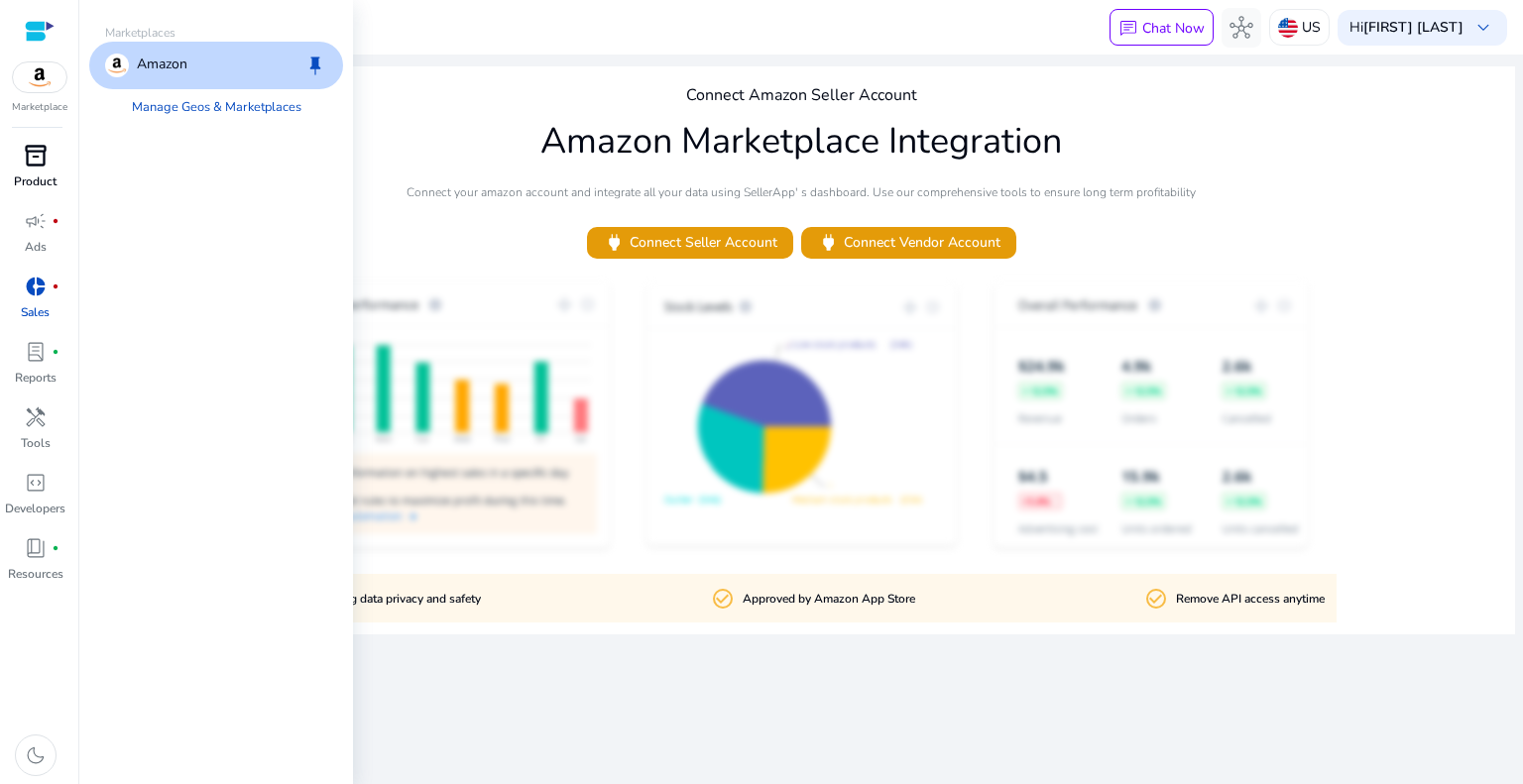 click on "inventory_2" at bounding box center [36, 156] 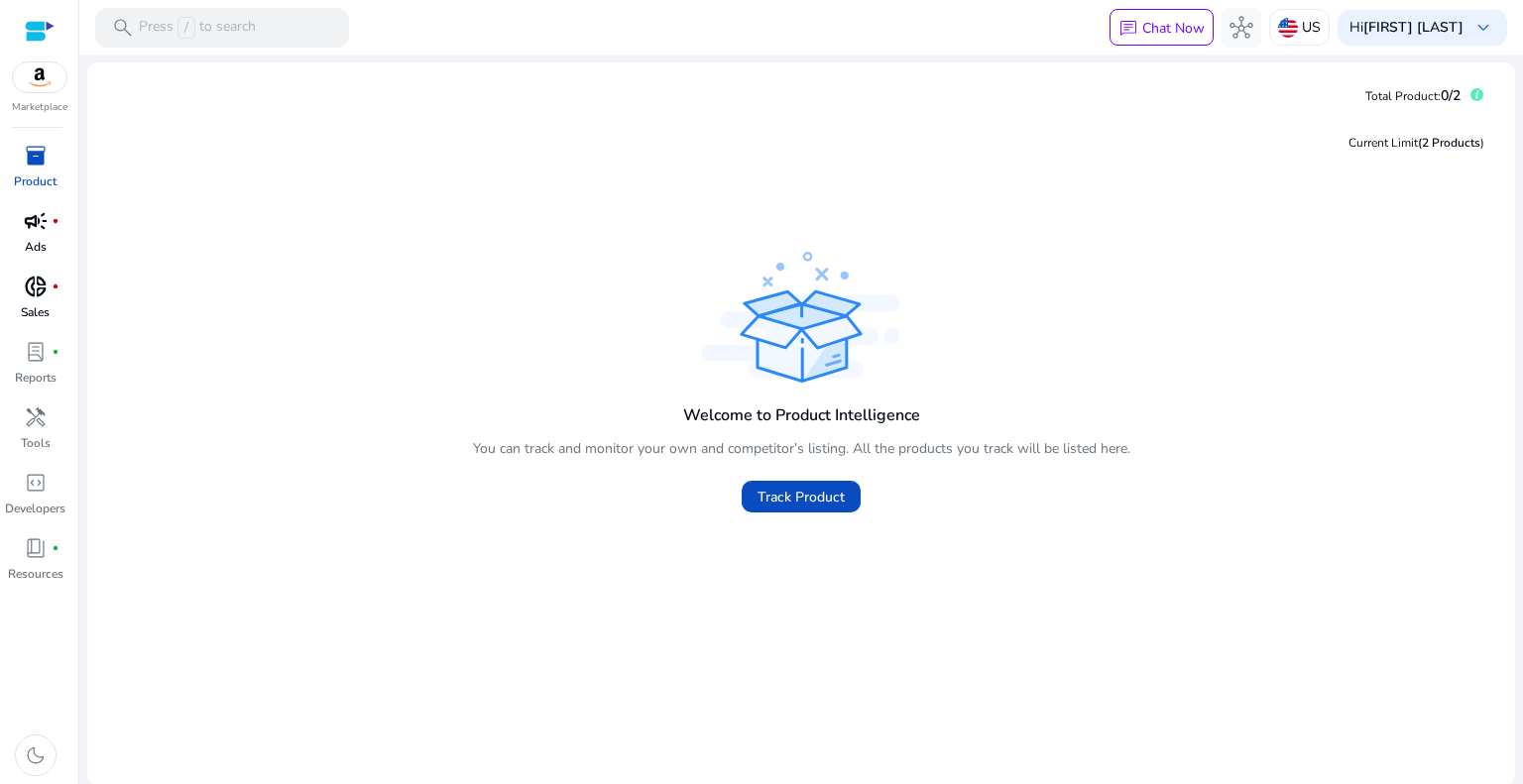 click on "campaign" at bounding box center (36, 221) 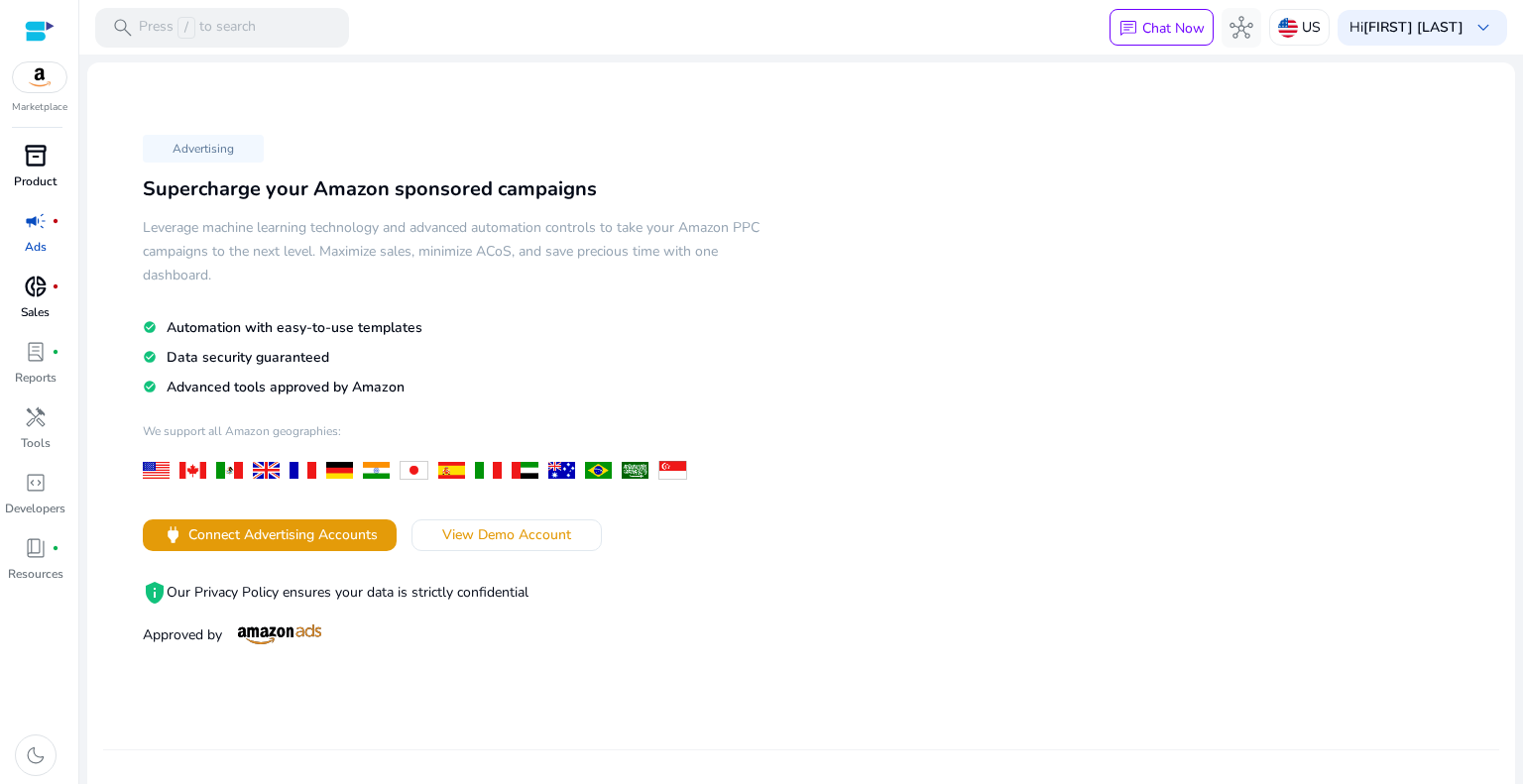 click on "donut_small" at bounding box center [36, 286] 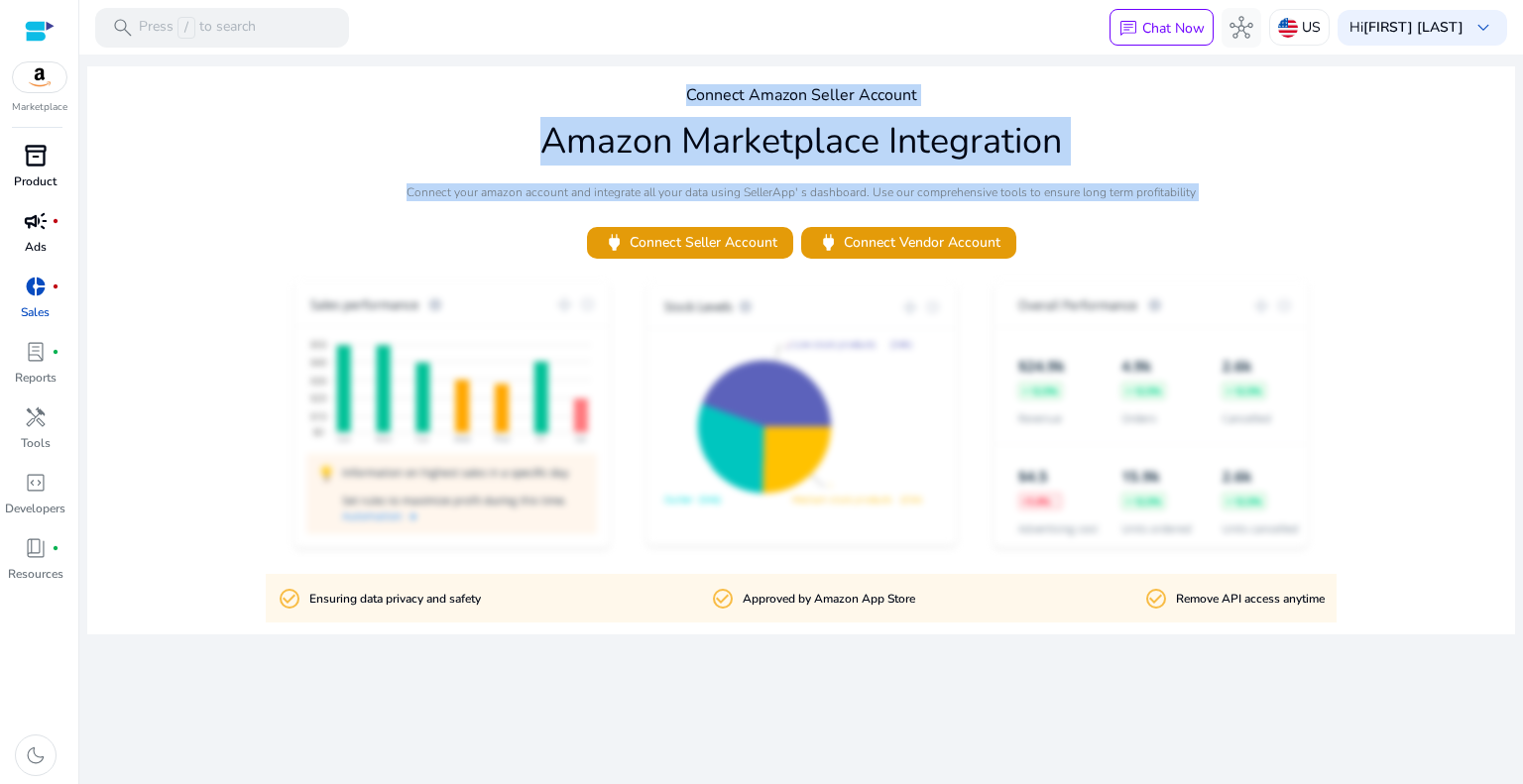 drag, startPoint x: 691, startPoint y: 94, endPoint x: 959, endPoint y: 296, distance: 335.60095 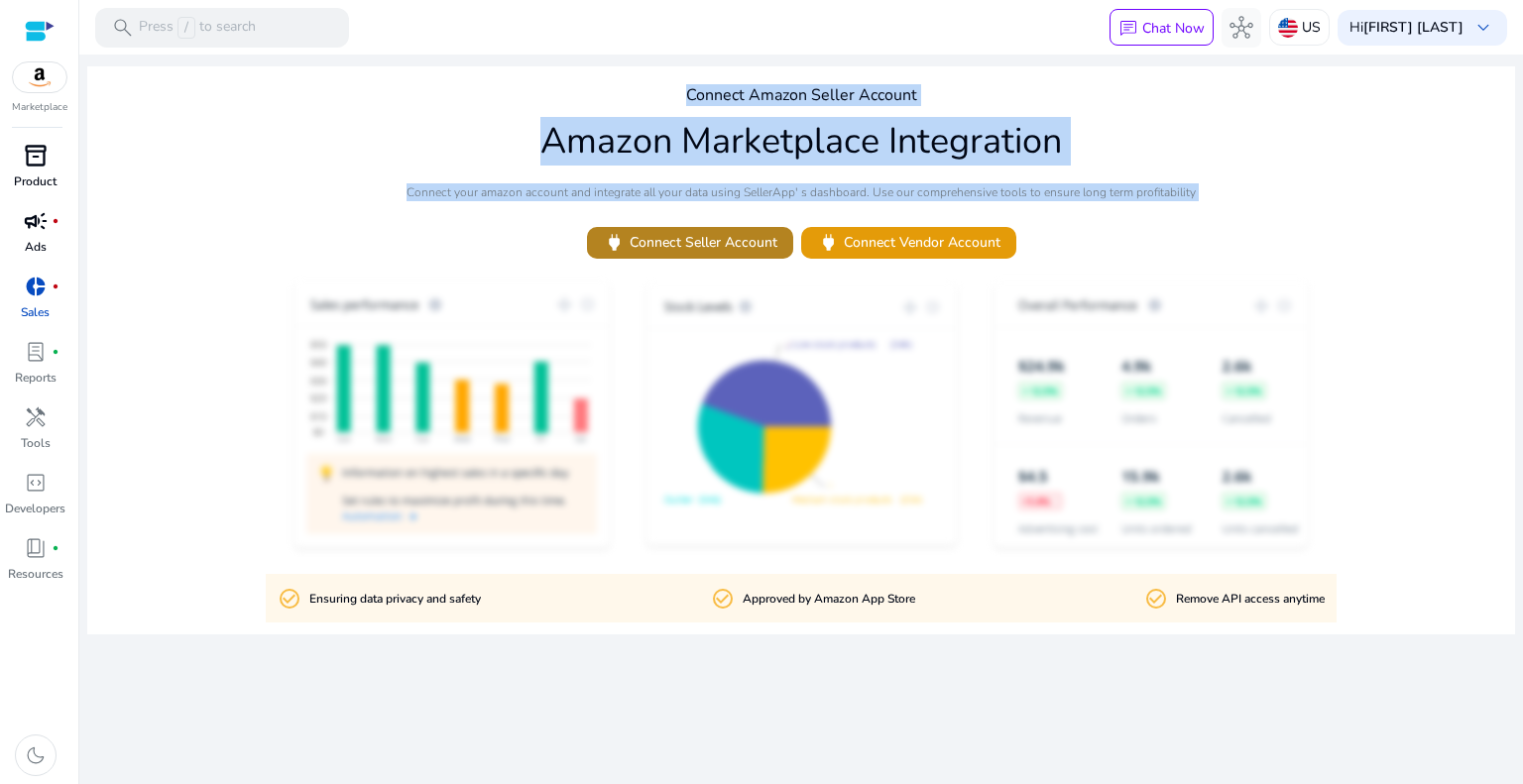 click on "power   Connect Seller Account" 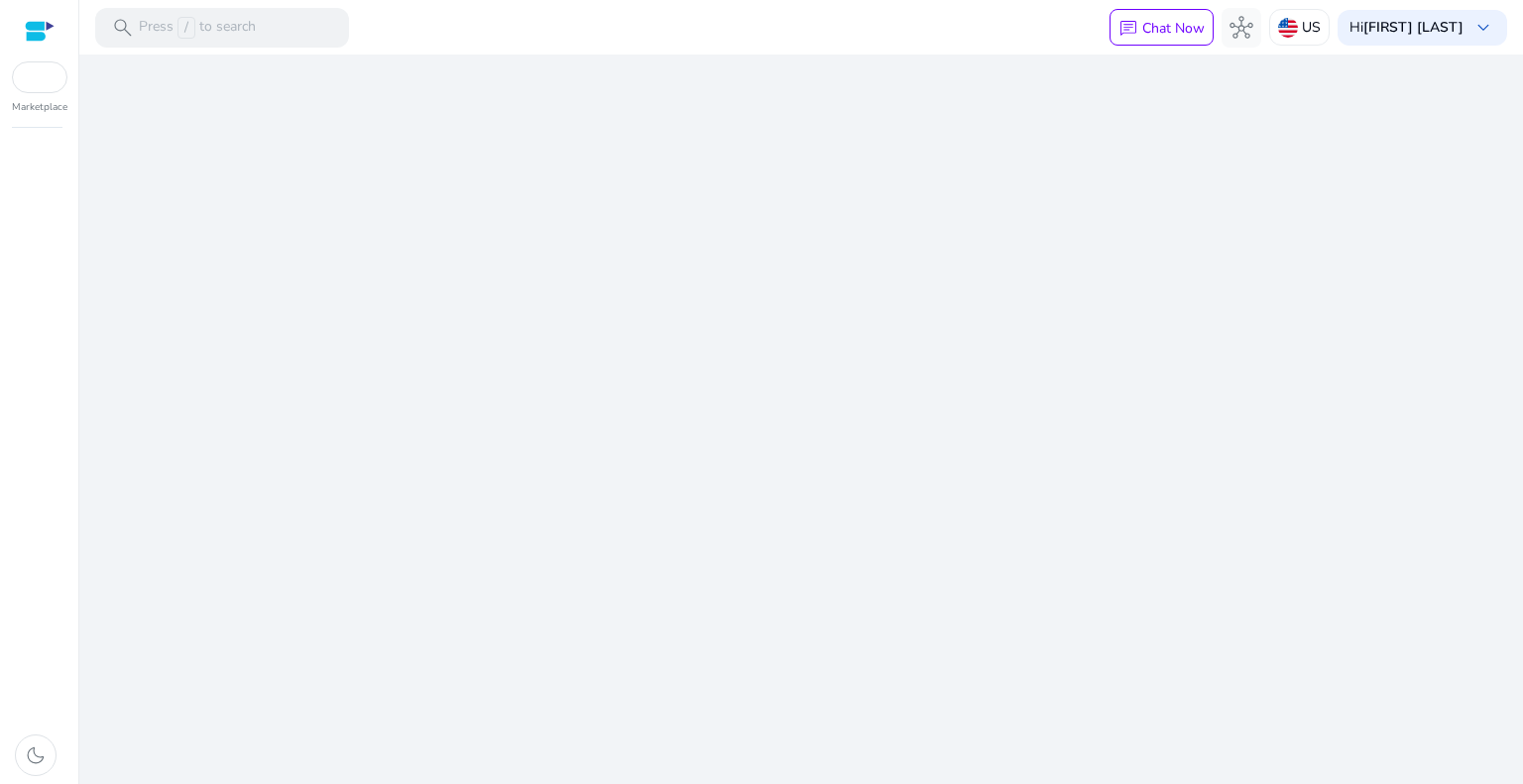 scroll, scrollTop: 0, scrollLeft: 0, axis: both 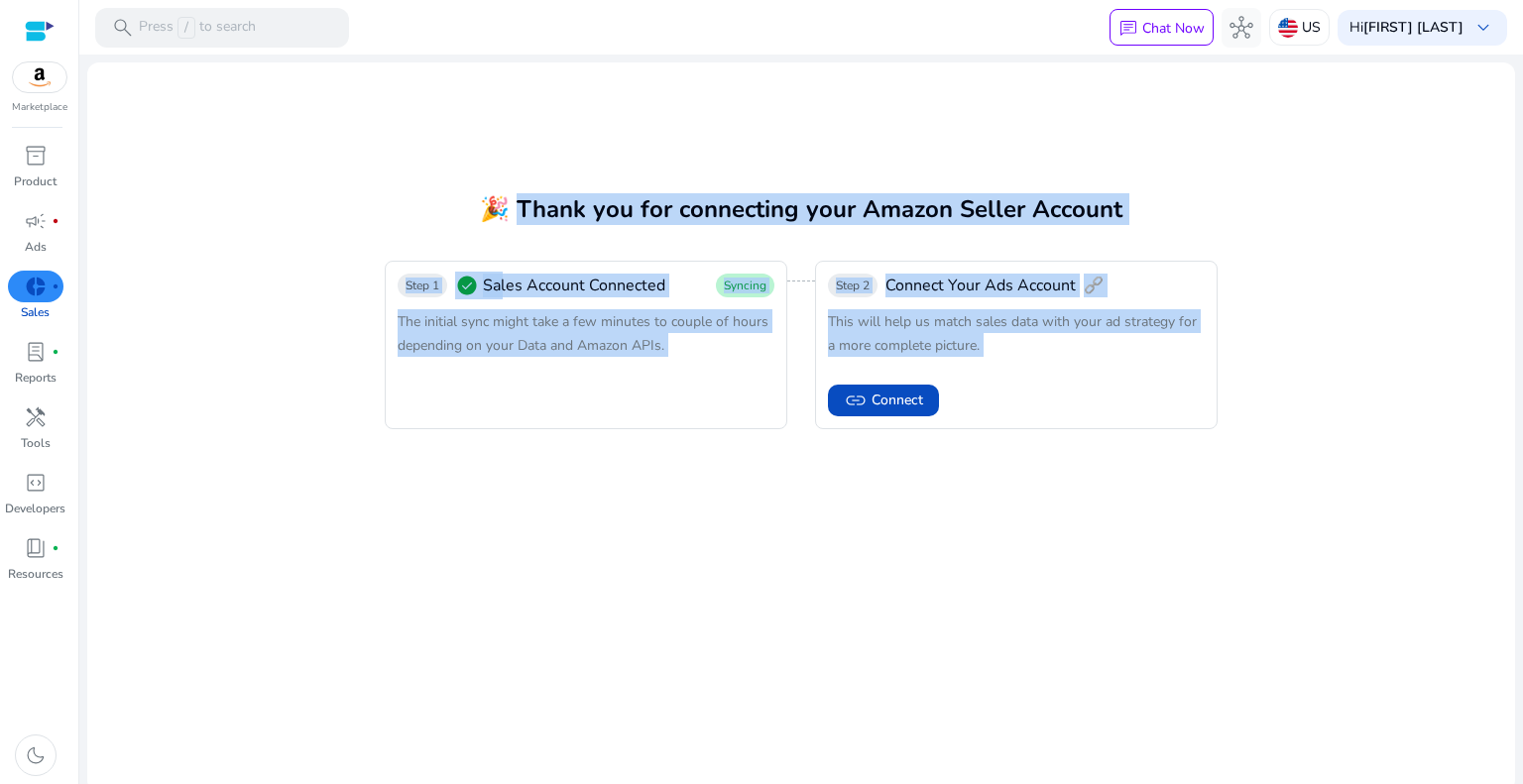 drag, startPoint x: 516, startPoint y: 209, endPoint x: 1183, endPoint y: 457, distance: 711.61296 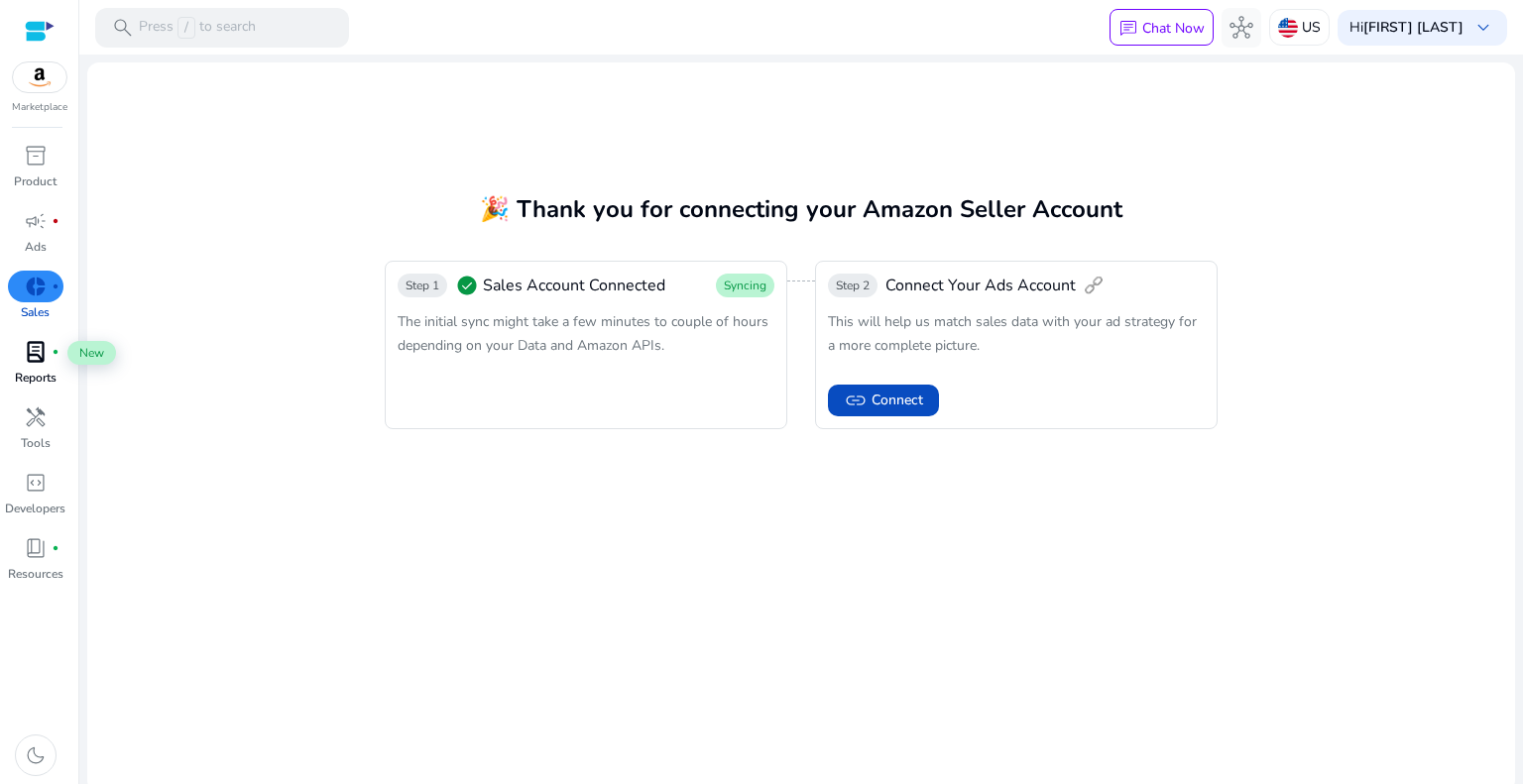 click on "lab_profile" at bounding box center [36, 352] 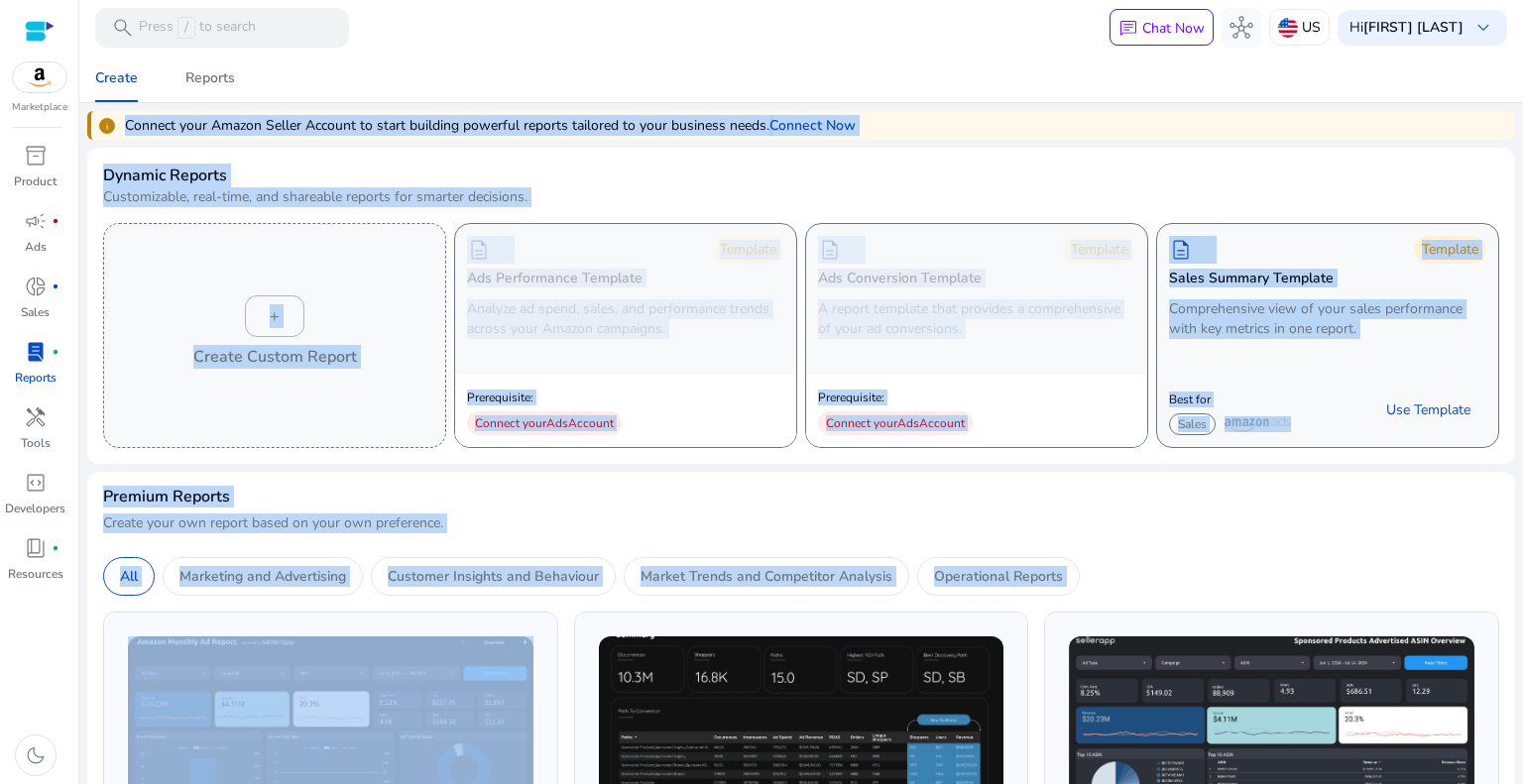 drag, startPoint x: 112, startPoint y: 123, endPoint x: 345, endPoint y: 521, distance: 461.18651 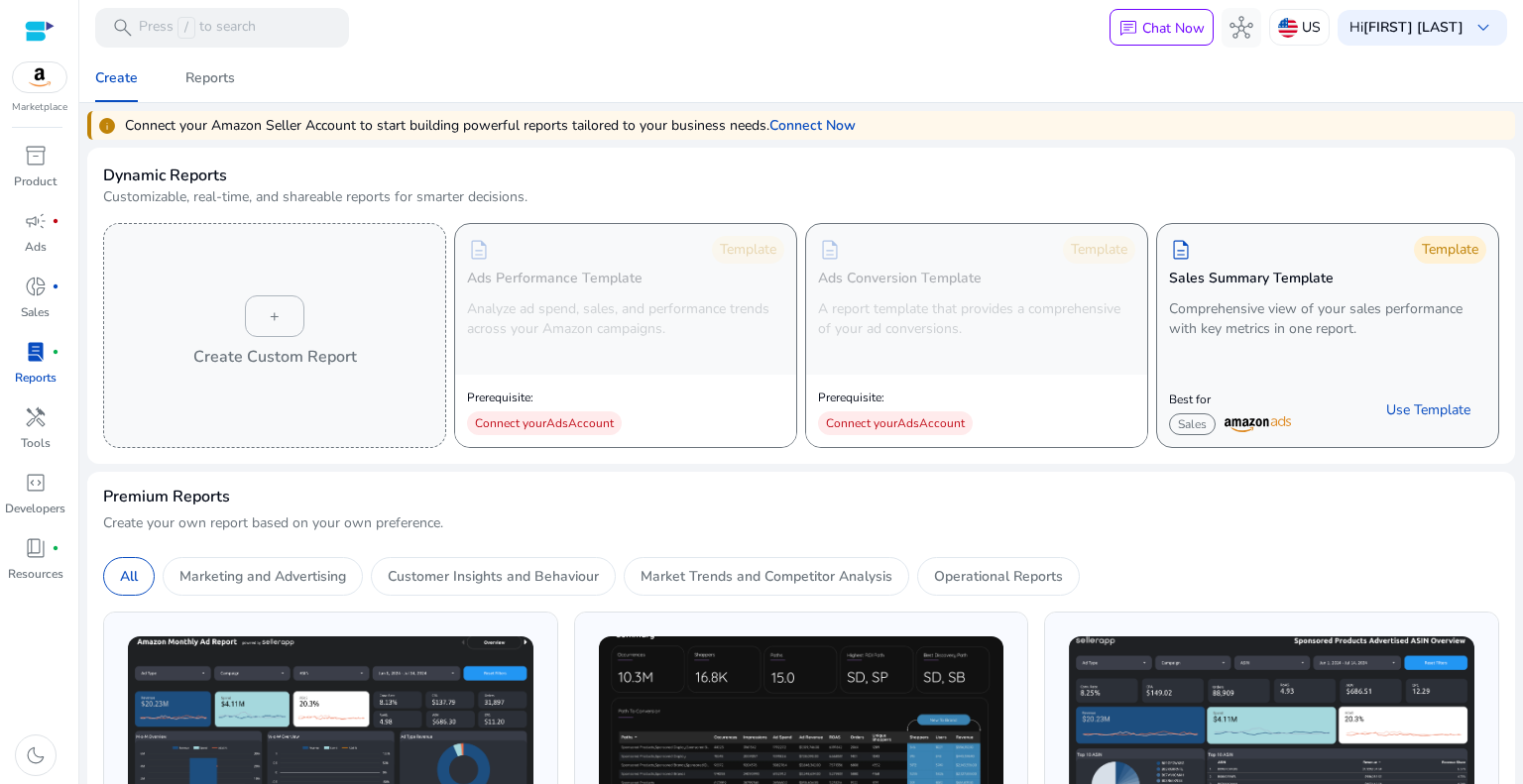 click on "Dynamic Reports  Customizable, real-time, and shareable reports for smarter decisions.   +   Create Custom Report   description   Template  Ads Performance Template  Analyze ad spend, sales, and performance trends across your Amazon campaigns.  Prerequisite:  Connect your   Ads   Account   description   Template  Ads Conversion Template  A report template that provides a comprehensive of your ad conversions.  Prerequisite:  Connect your   Ads   Account   description   Template  Sales Summary Template  Comprehensive view of your sales performance with key metrics in one report.  Best for Sales  Use Template" 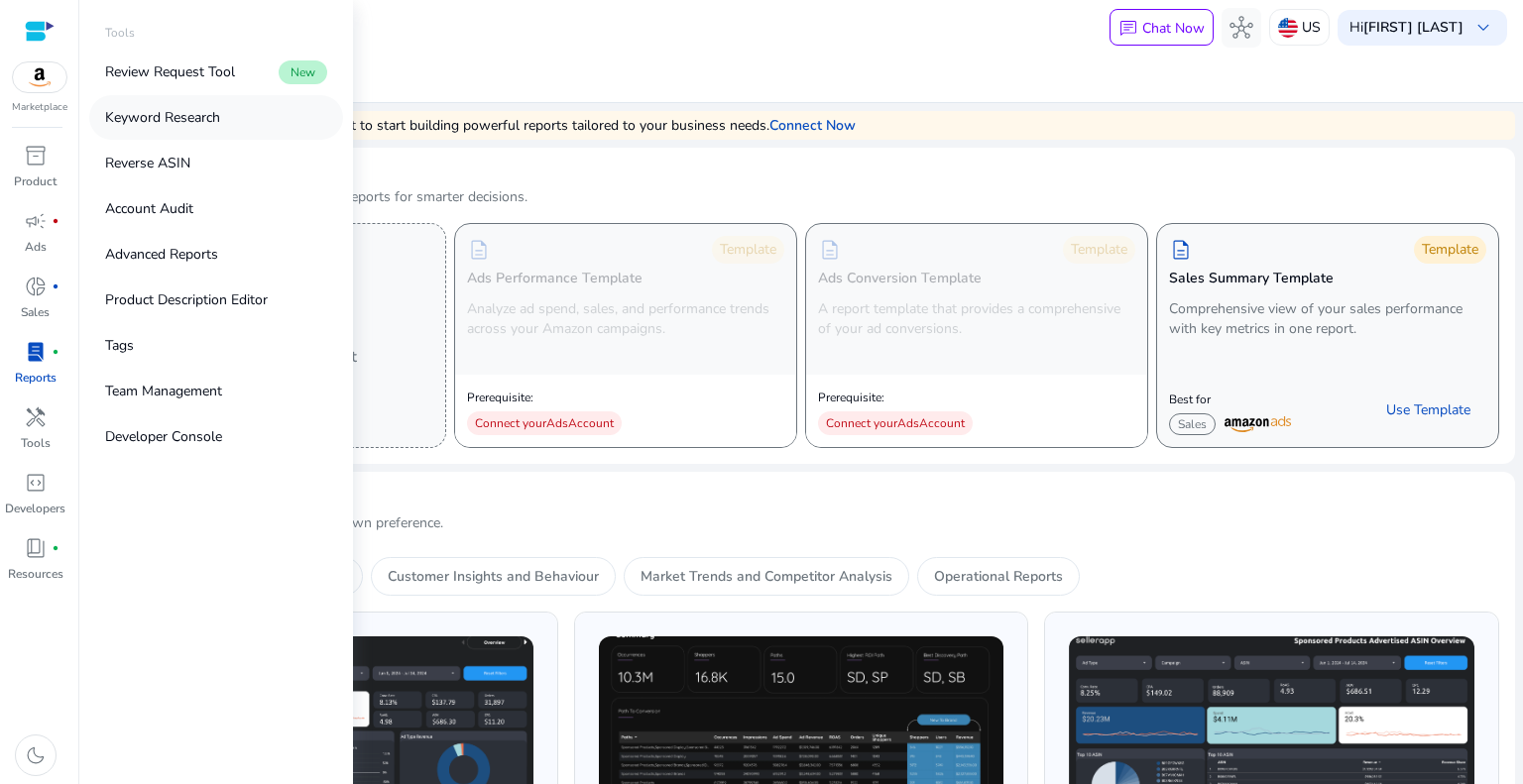 click on "Keyword Research" at bounding box center (163, 117) 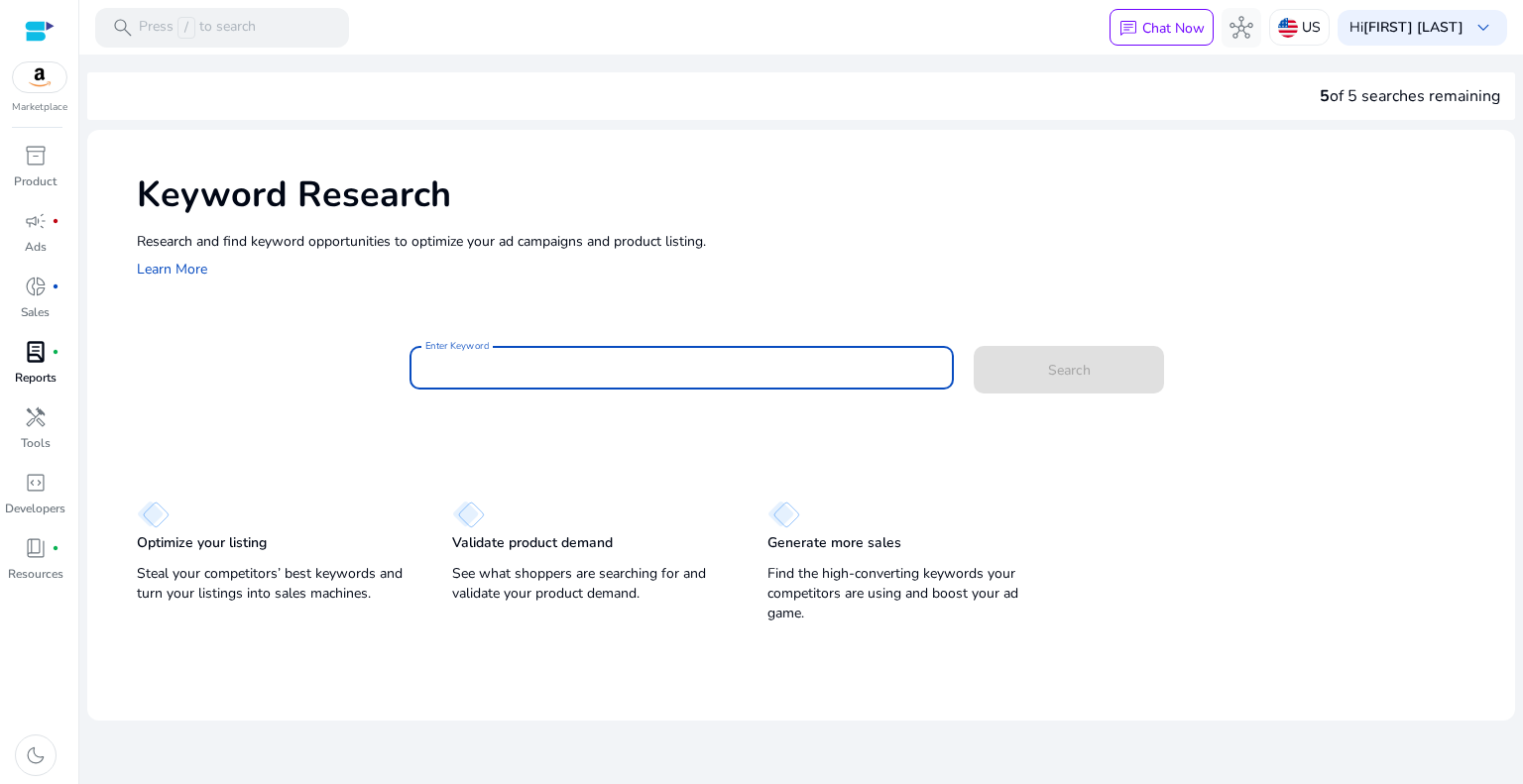 click on "Enter Keyword" at bounding box center [682, 368] 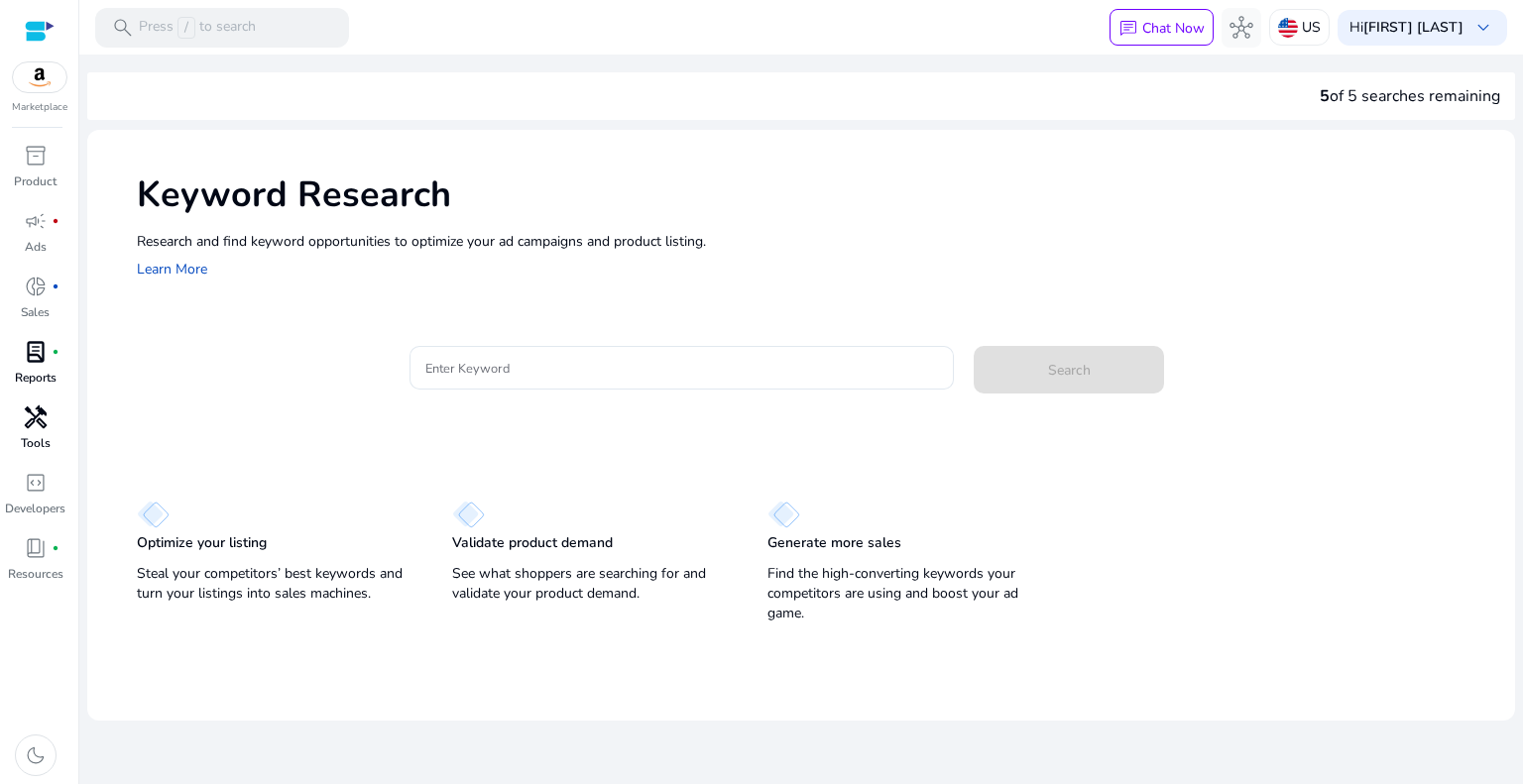 click on "handyman" at bounding box center [36, 417] 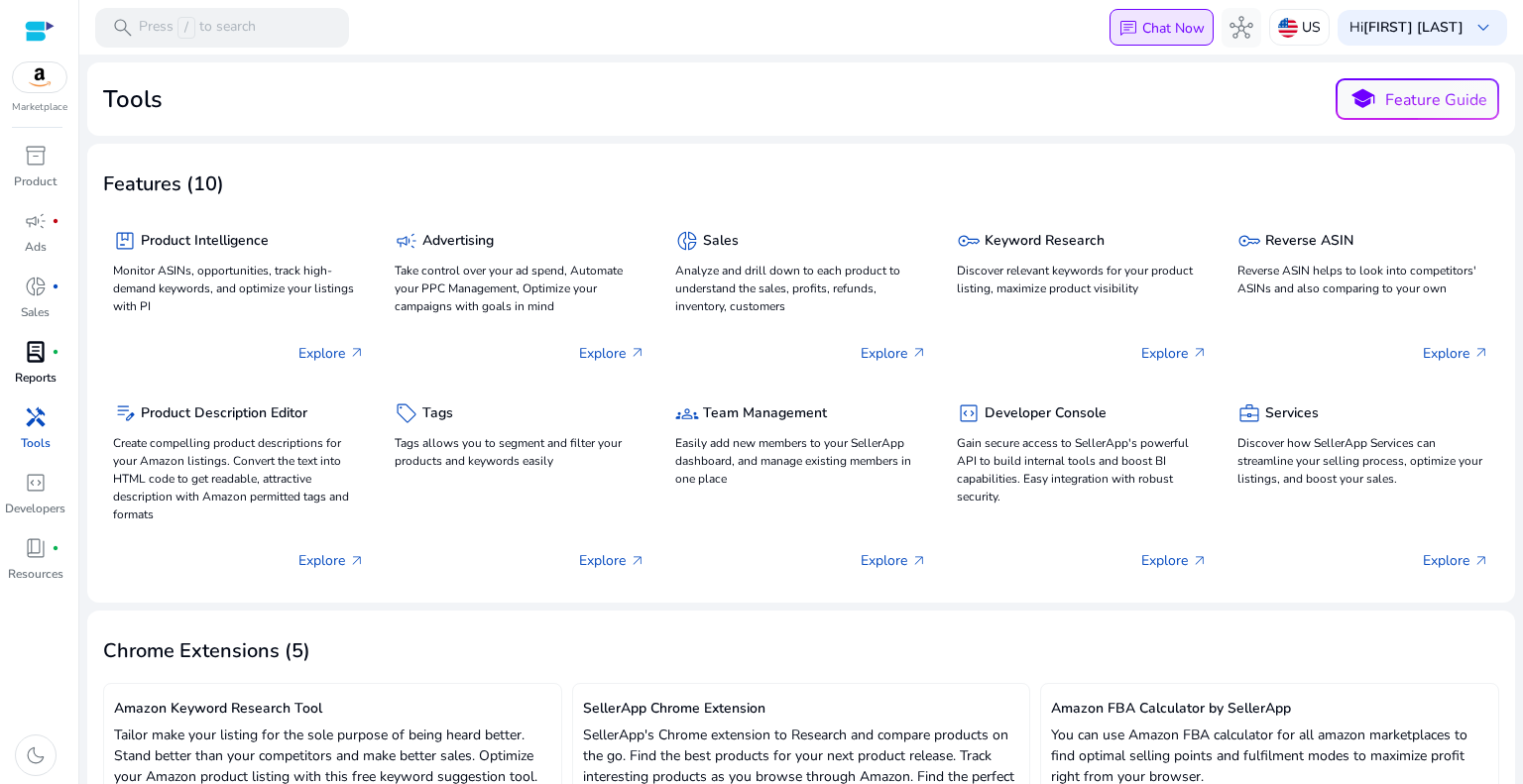 click on "Chat Now" at bounding box center (1173, 28) 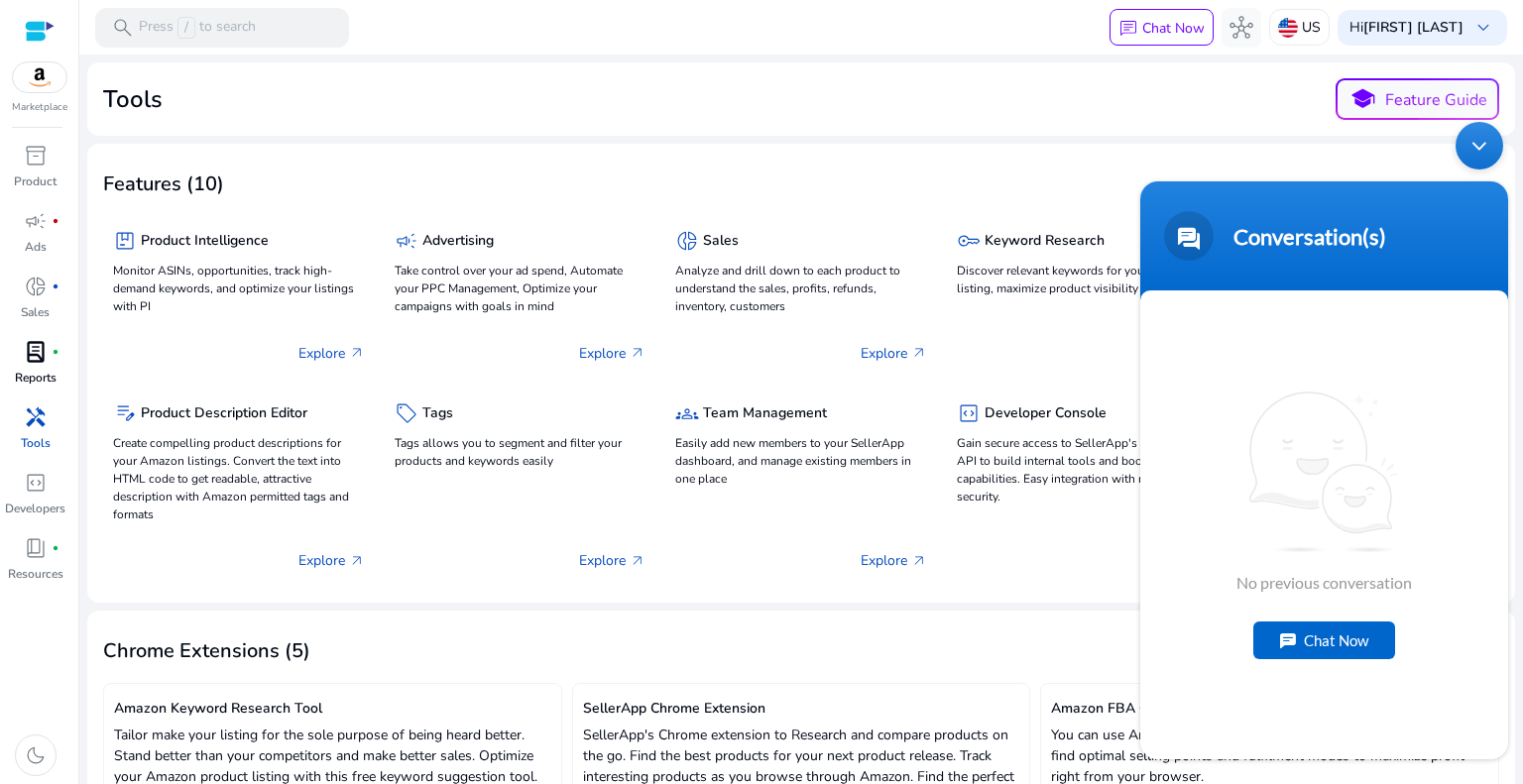 click on "Chat Now" at bounding box center (1324, 640) 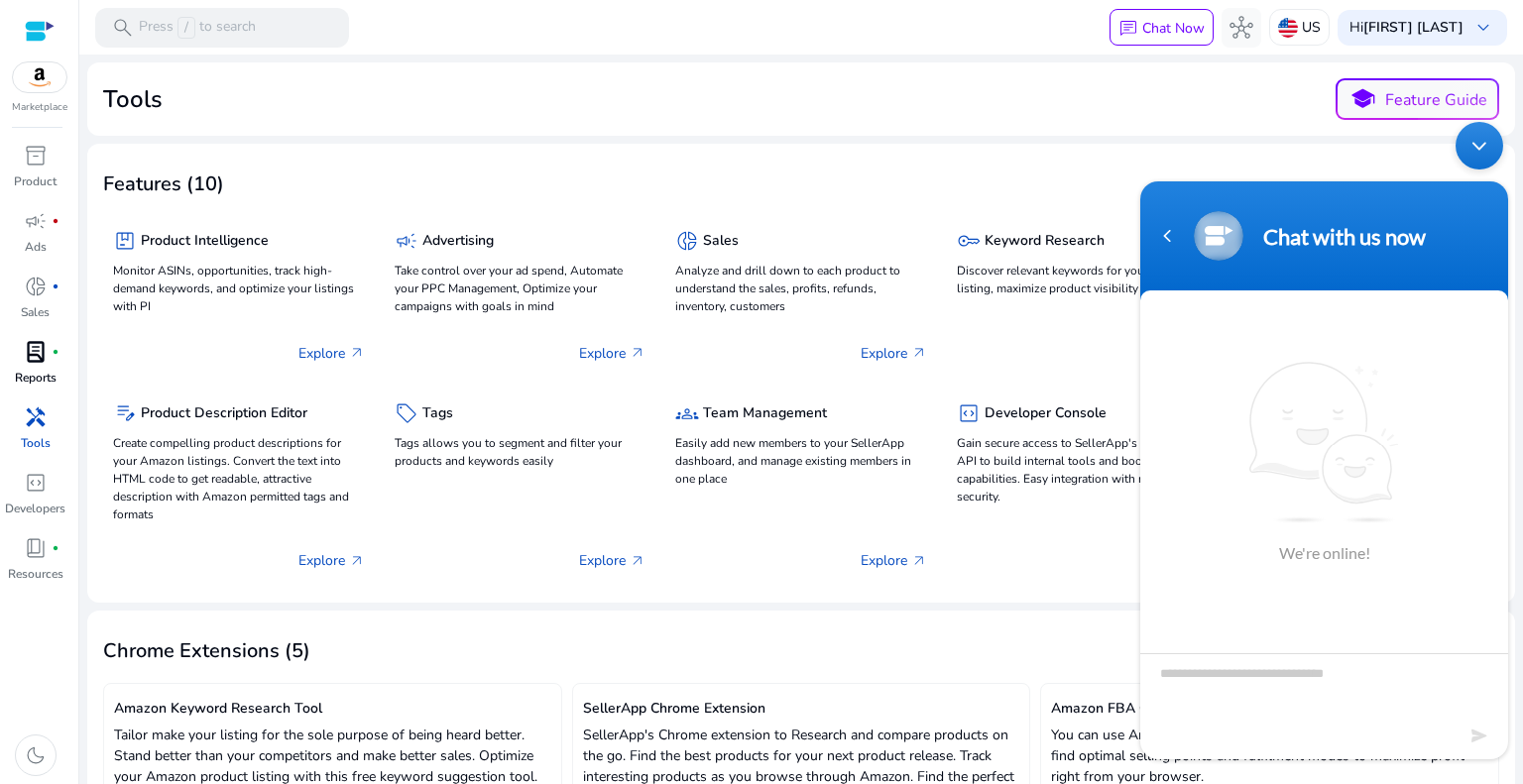 click at bounding box center (1324, 688) 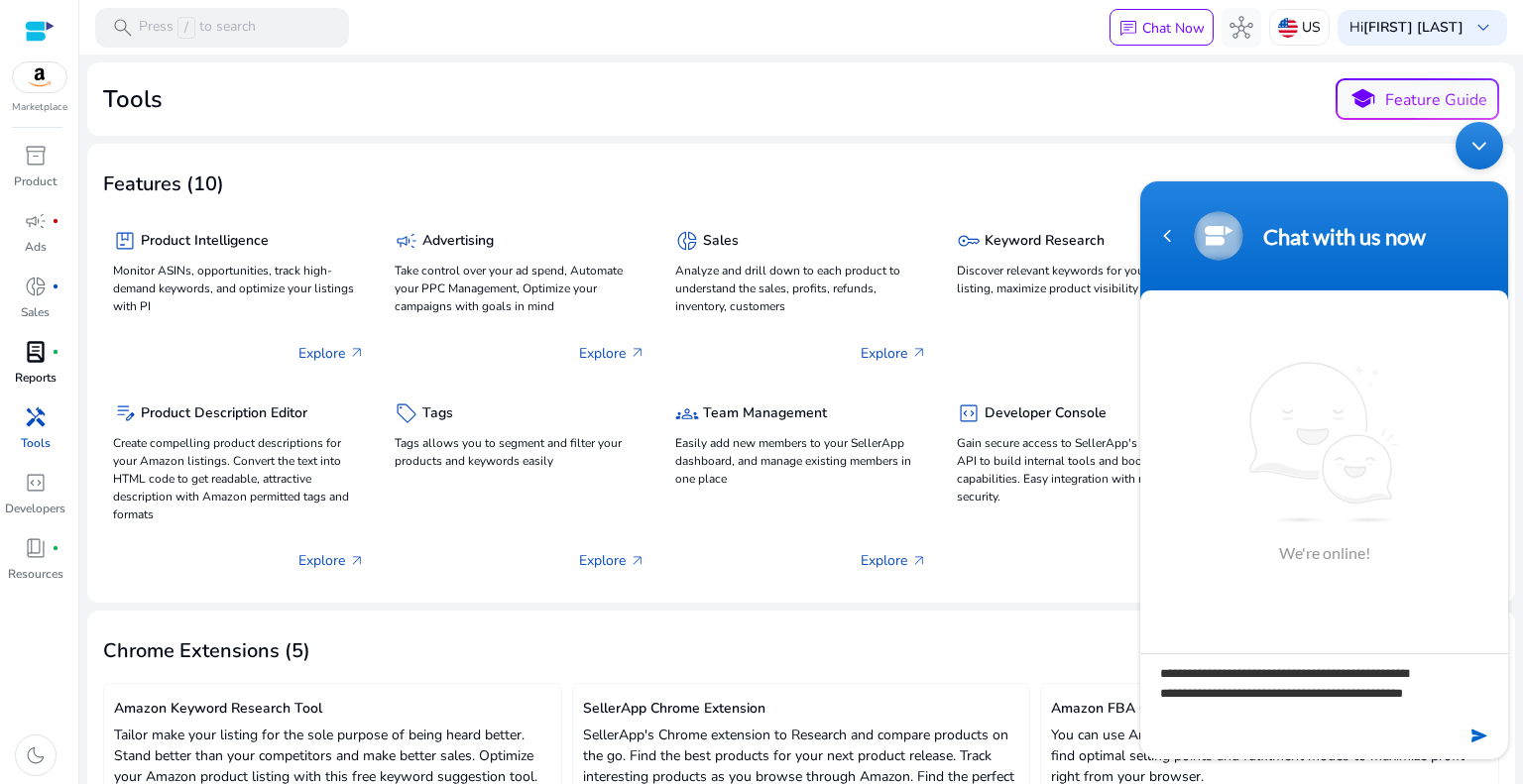 type on "**********" 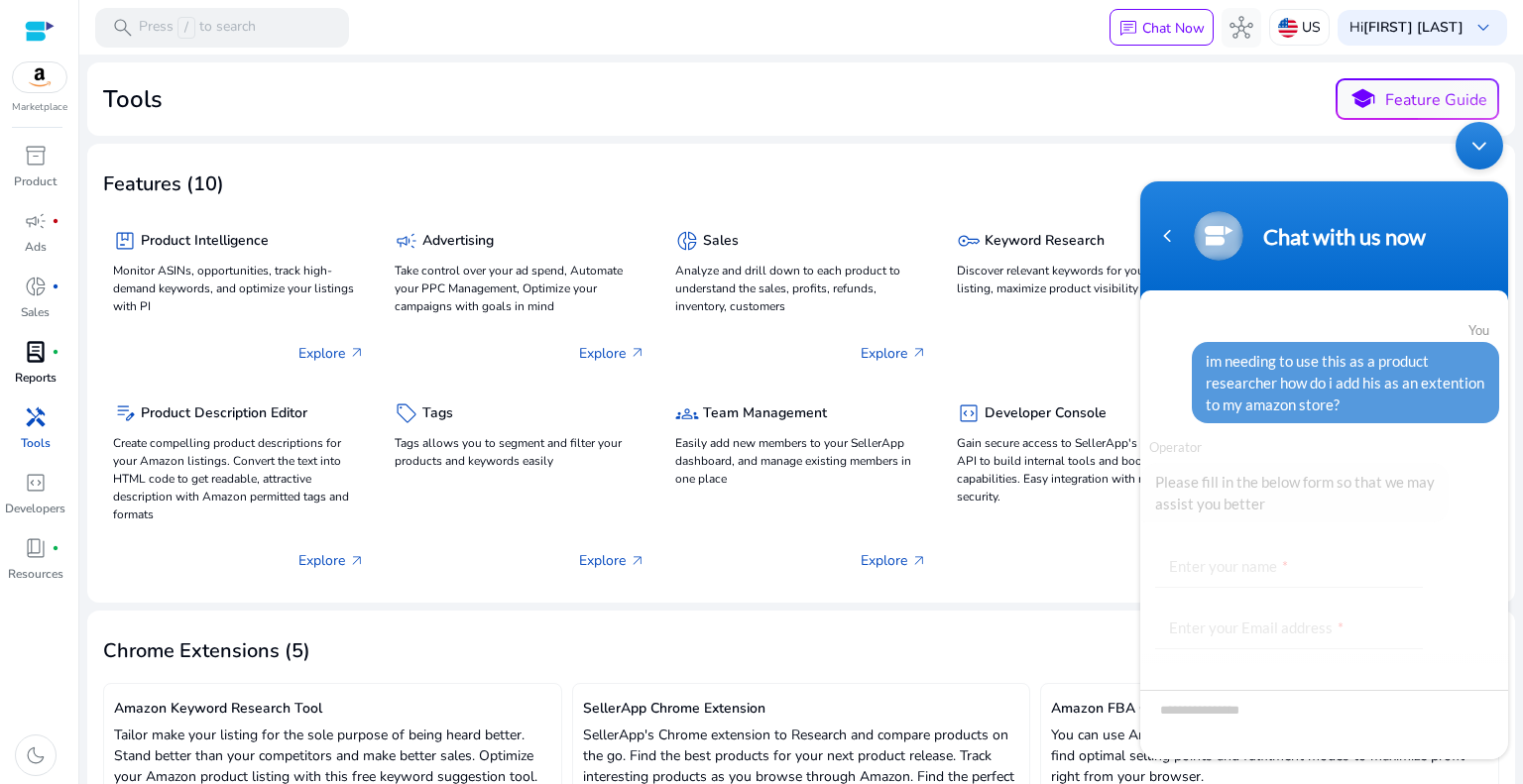 scroll, scrollTop: 131, scrollLeft: 0, axis: vertical 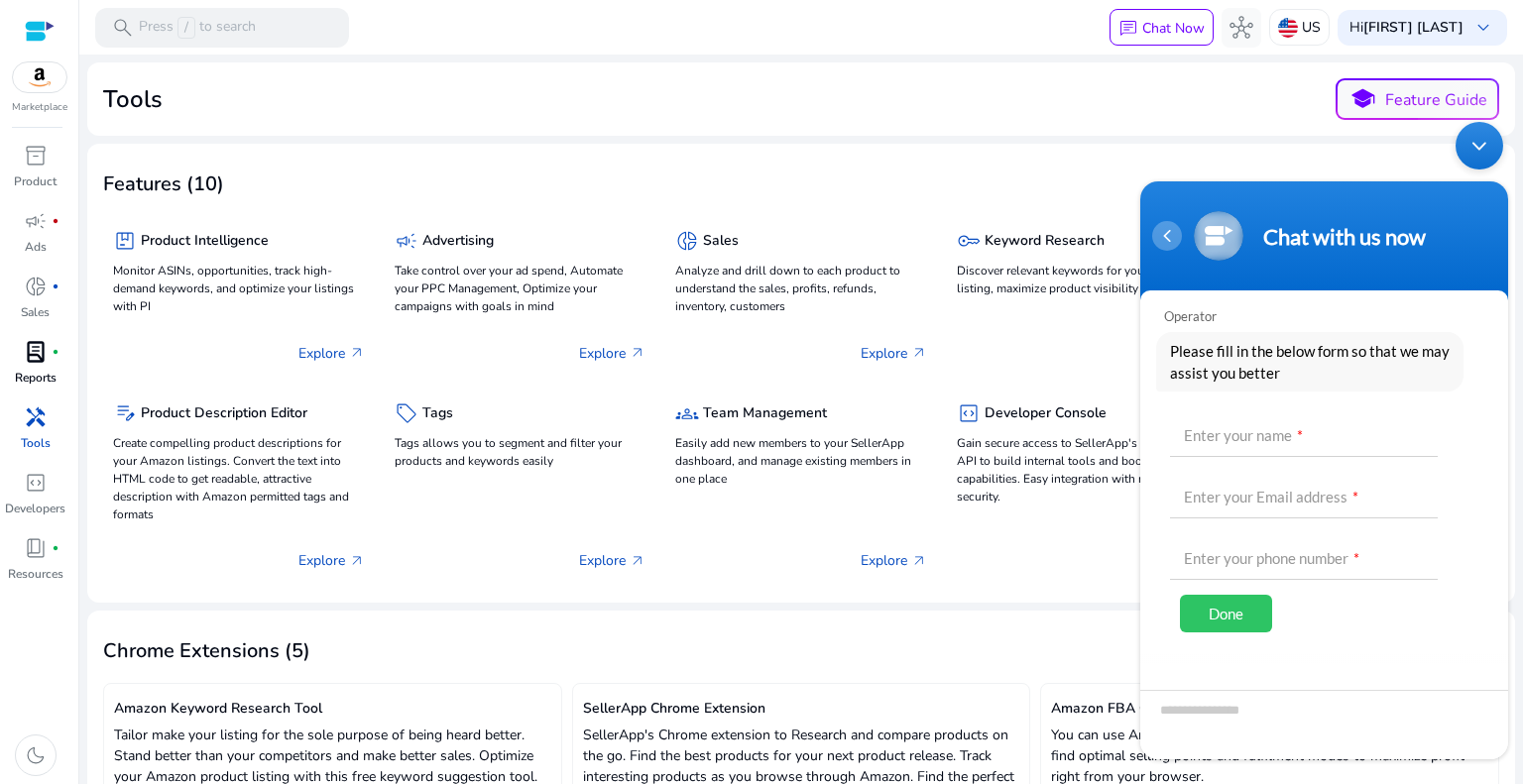 click at bounding box center [1167, 236] 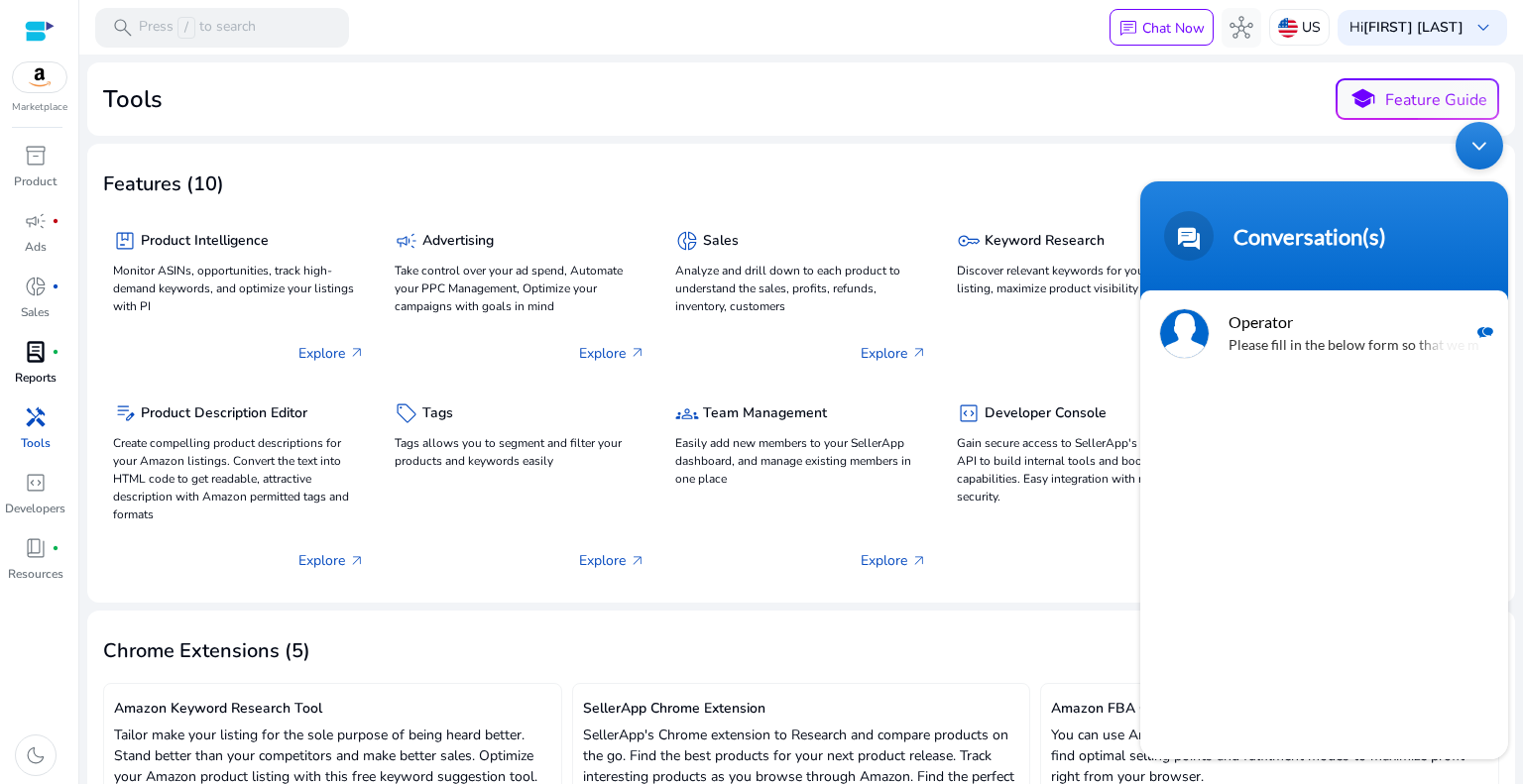 click on "Features (10)   package  Product Intelligence Monitor ASINs, opportunities, track high-demand keywords, and optimize your listings with PI  Explore   arrow_outward   campaign  Advertising Take control over your ad spend, Automate your PPC Management, Optimize your campaigns with goals in mind  Explore   arrow_outward   donut_small  Sales Analyze and drill down to each product to understand the sales, profits, refunds, inventory, customers  Explore   arrow_outward   key  Keyword Research Discover relevant keywords for your product listing, maximize product visibility  Explore   arrow_outward   key  Reverse ASIN Reverse ASIN helps to look into competitors' ASINs and also comparing to your own  Explore   arrow_outward   edit_note  Product Description Editor Create compelling product descriptions for your Amazon listings. Convert the text into HTML code to get readable, attractive description with Amazon permitted tags and formats  Explore   arrow_outward   sell  Tags  Explore   arrow_outward   groups   Explore" 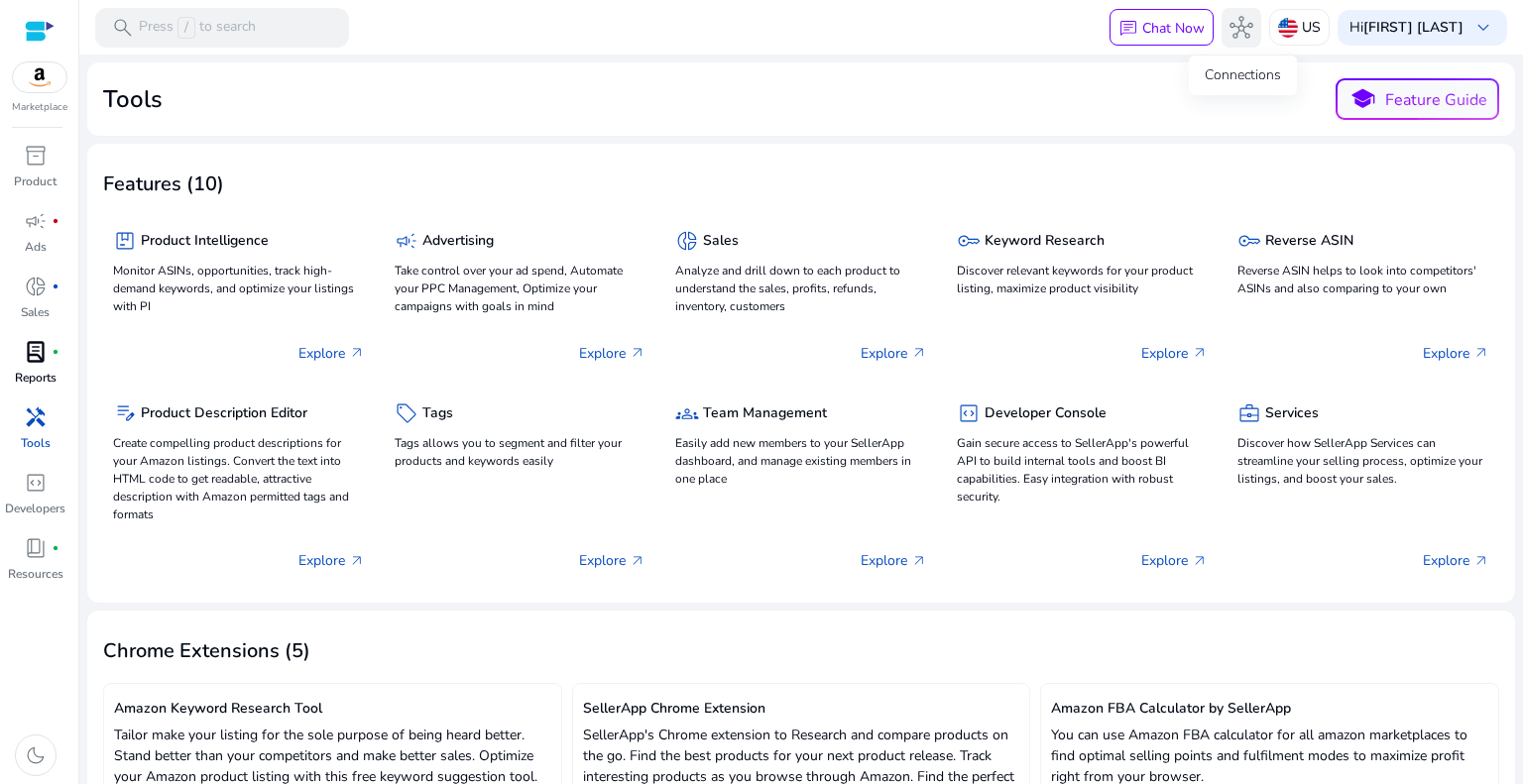 click on "hub" at bounding box center [1241, 28] 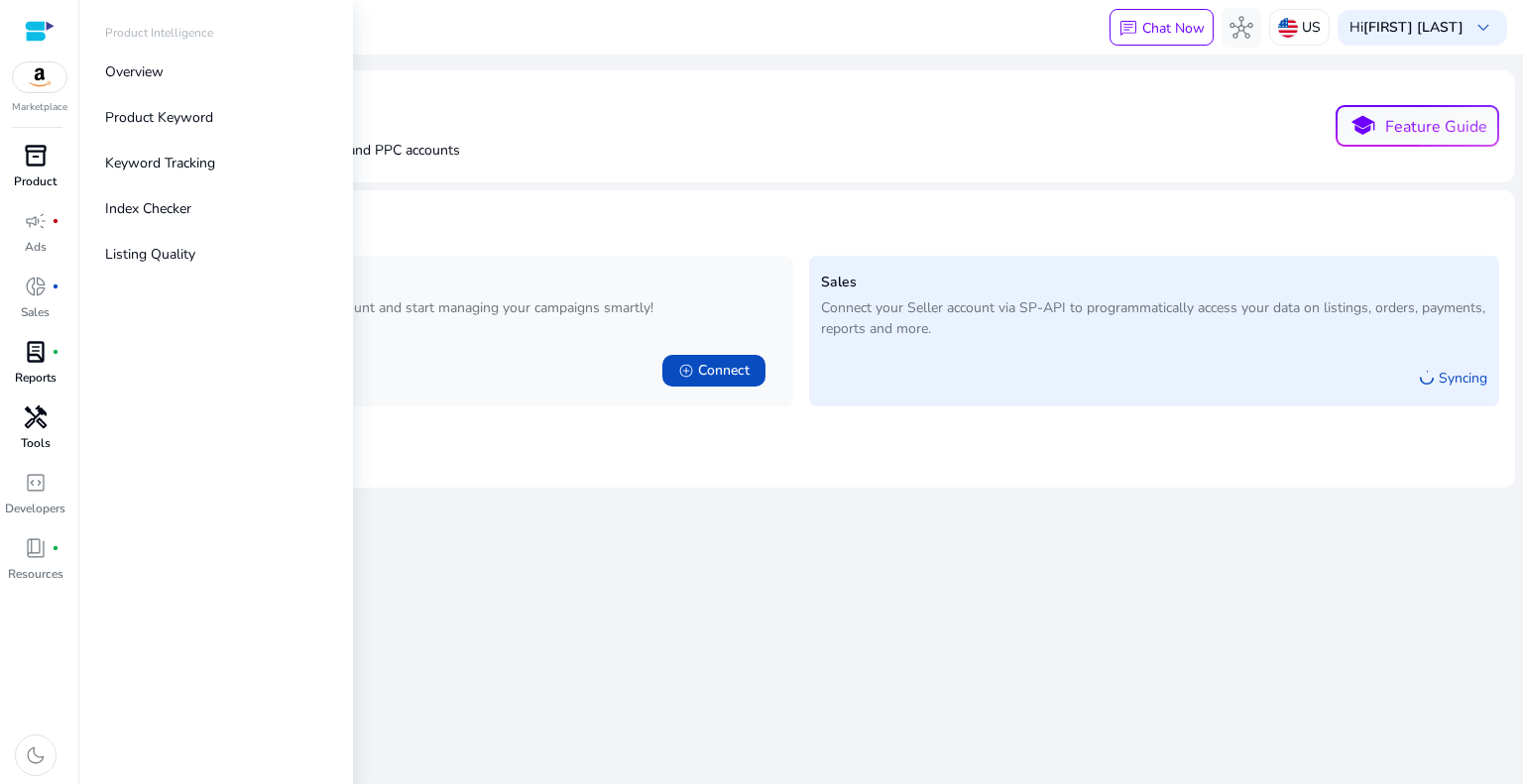 click on "inventory_2" at bounding box center [36, 156] 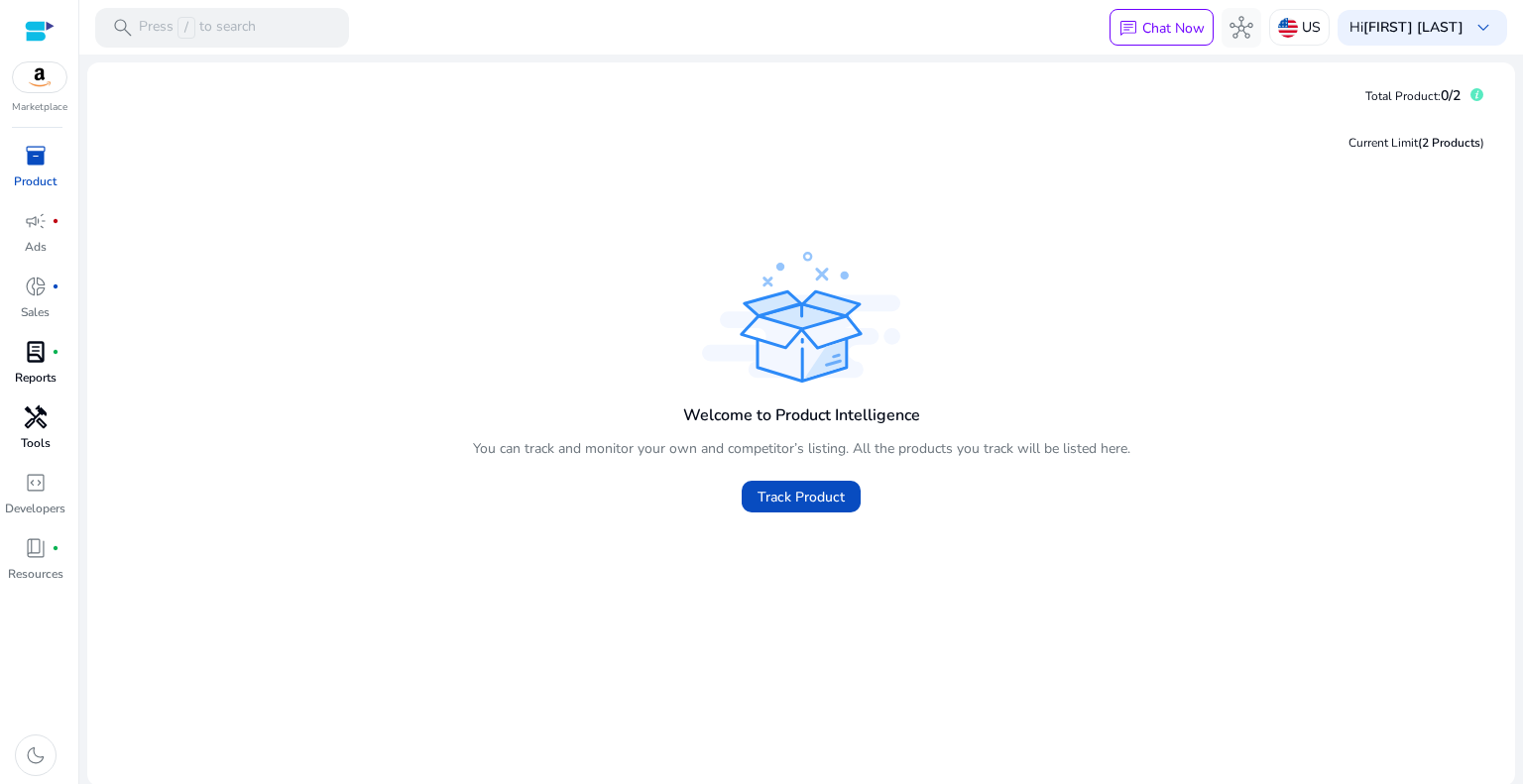 click at bounding box center [40, 77] 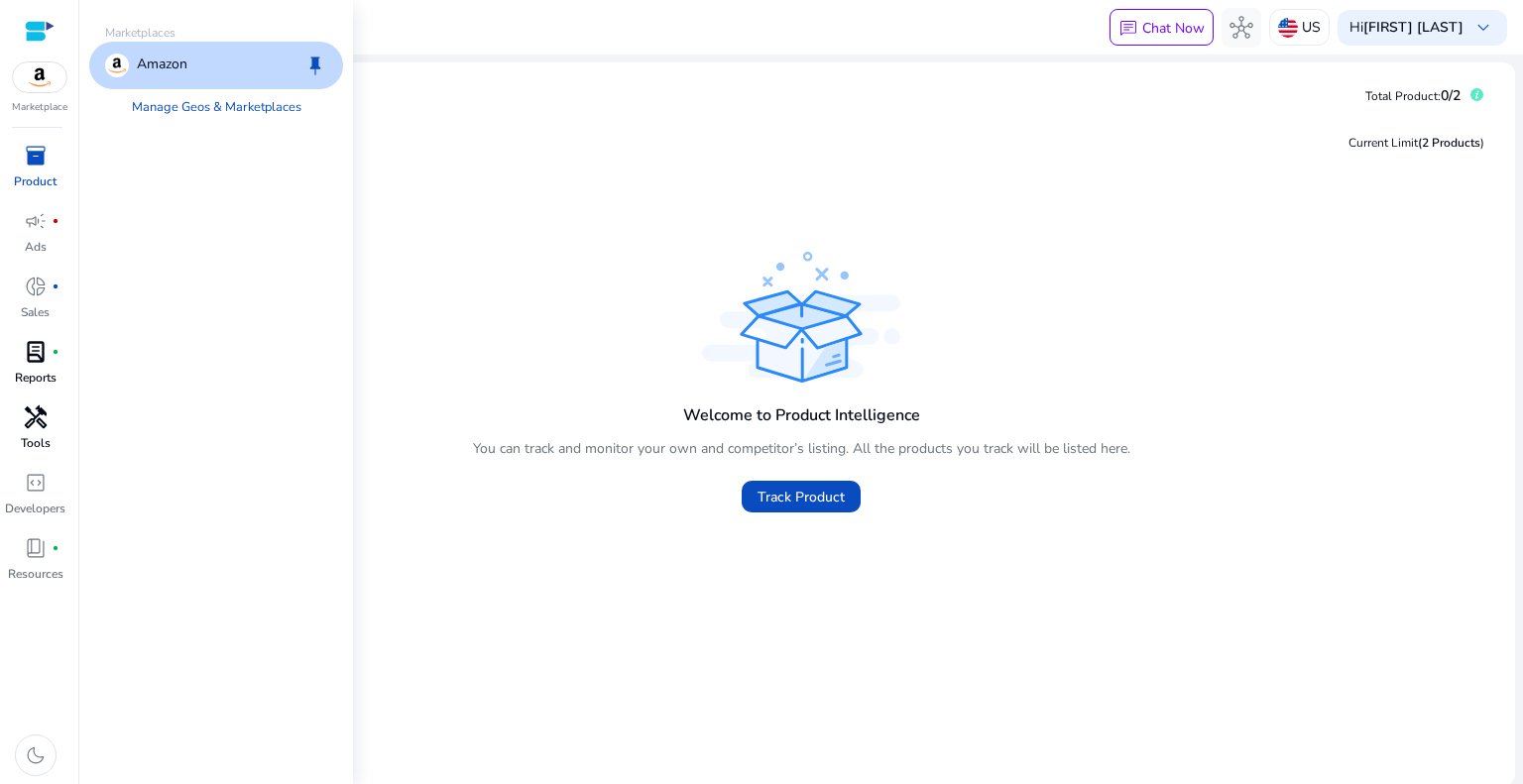 click on "Amazon   keep" at bounding box center (216, 65) 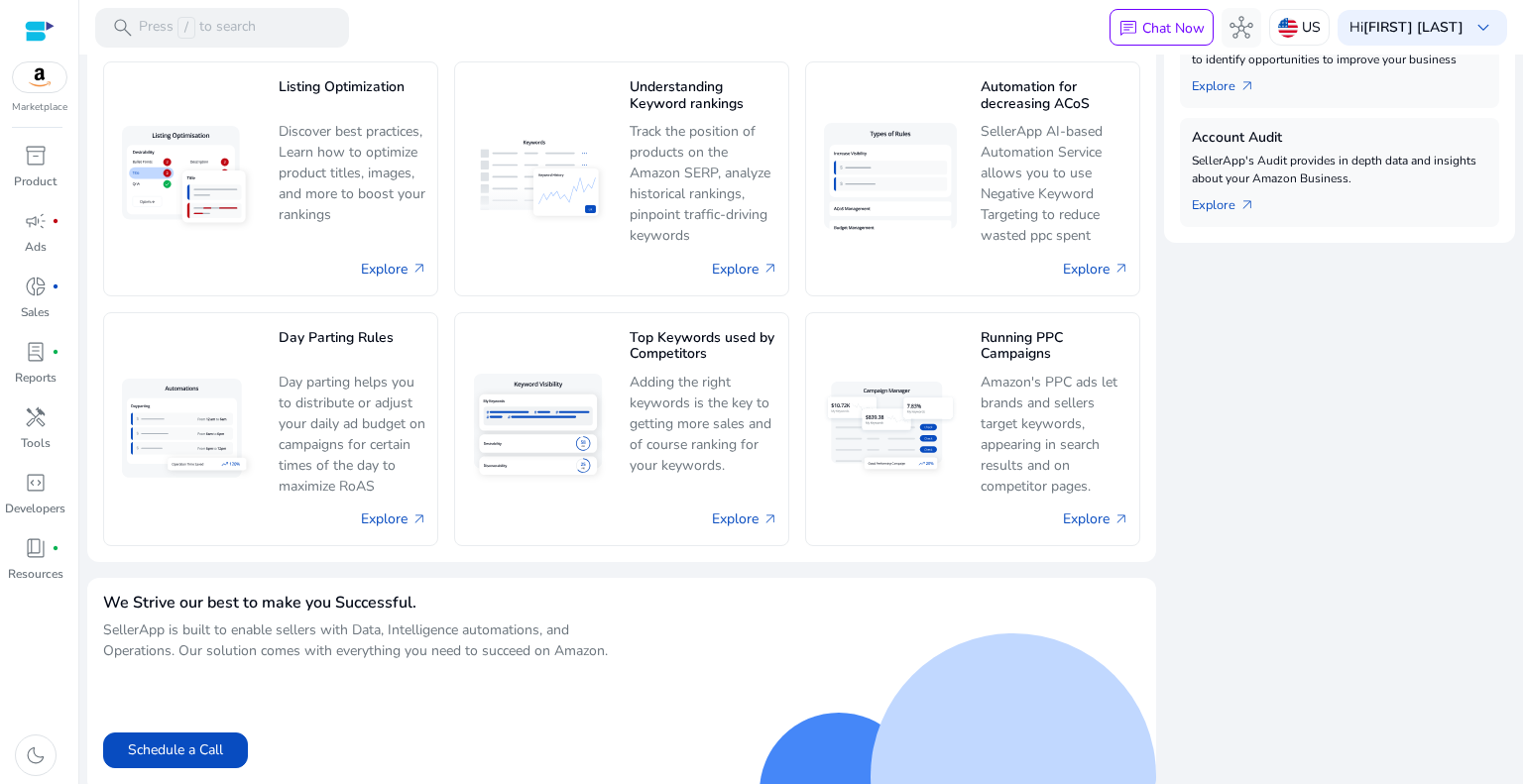 scroll, scrollTop: 800, scrollLeft: 0, axis: vertical 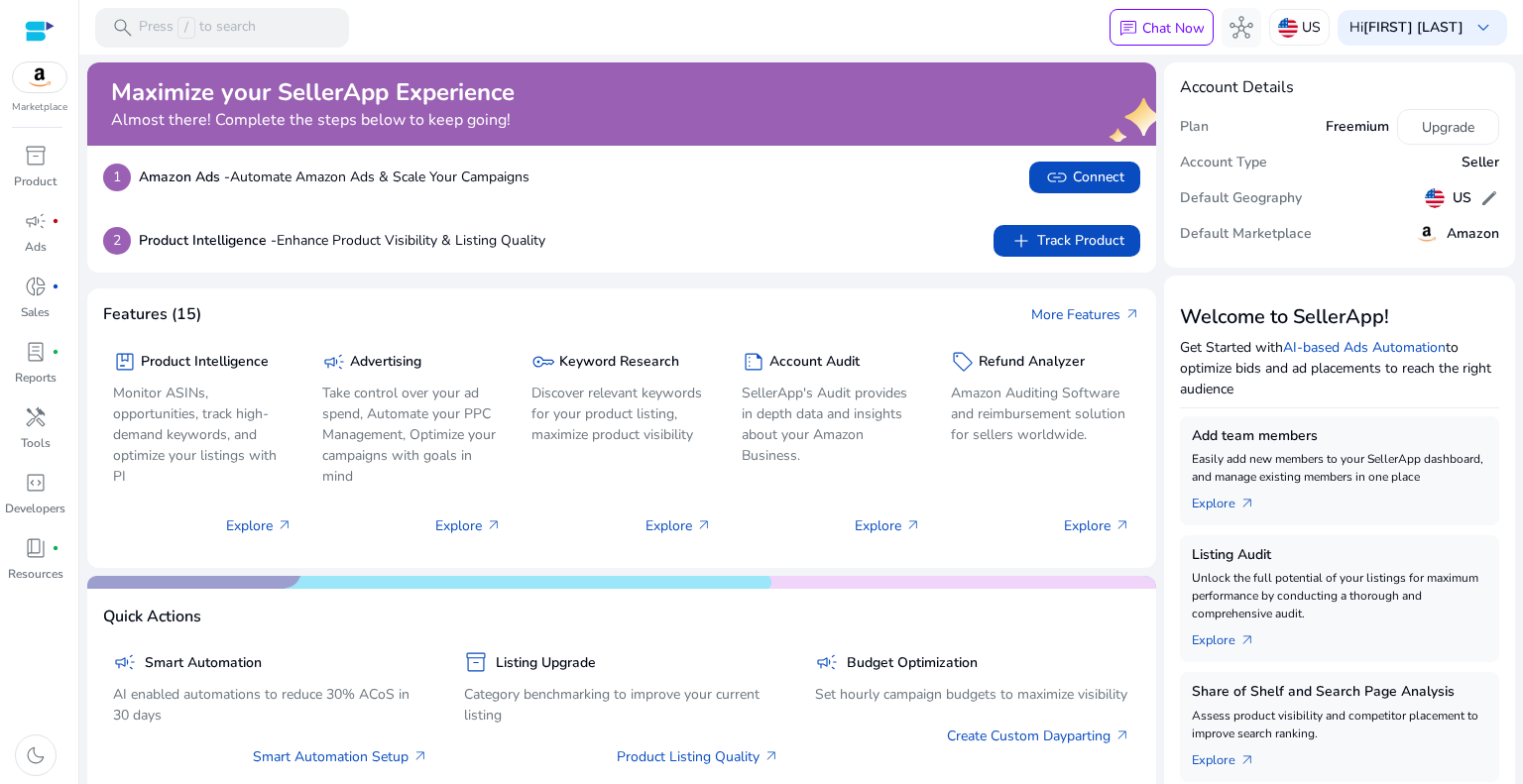 click on "search   Press  /  to search   chat  Chat Now  hub  US  Hi  Jamie Weston  keyboard_arrow_down" at bounding box center [801, 27] 